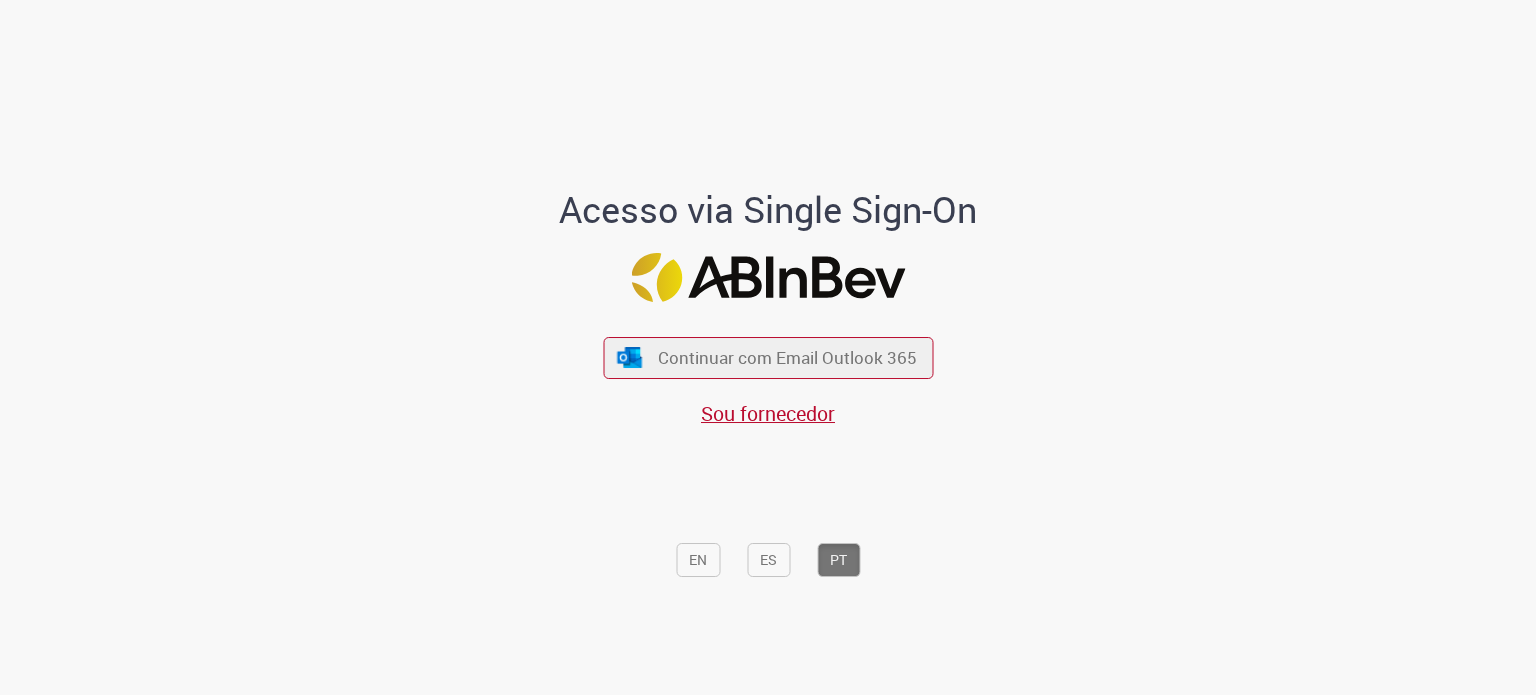 scroll, scrollTop: 0, scrollLeft: 0, axis: both 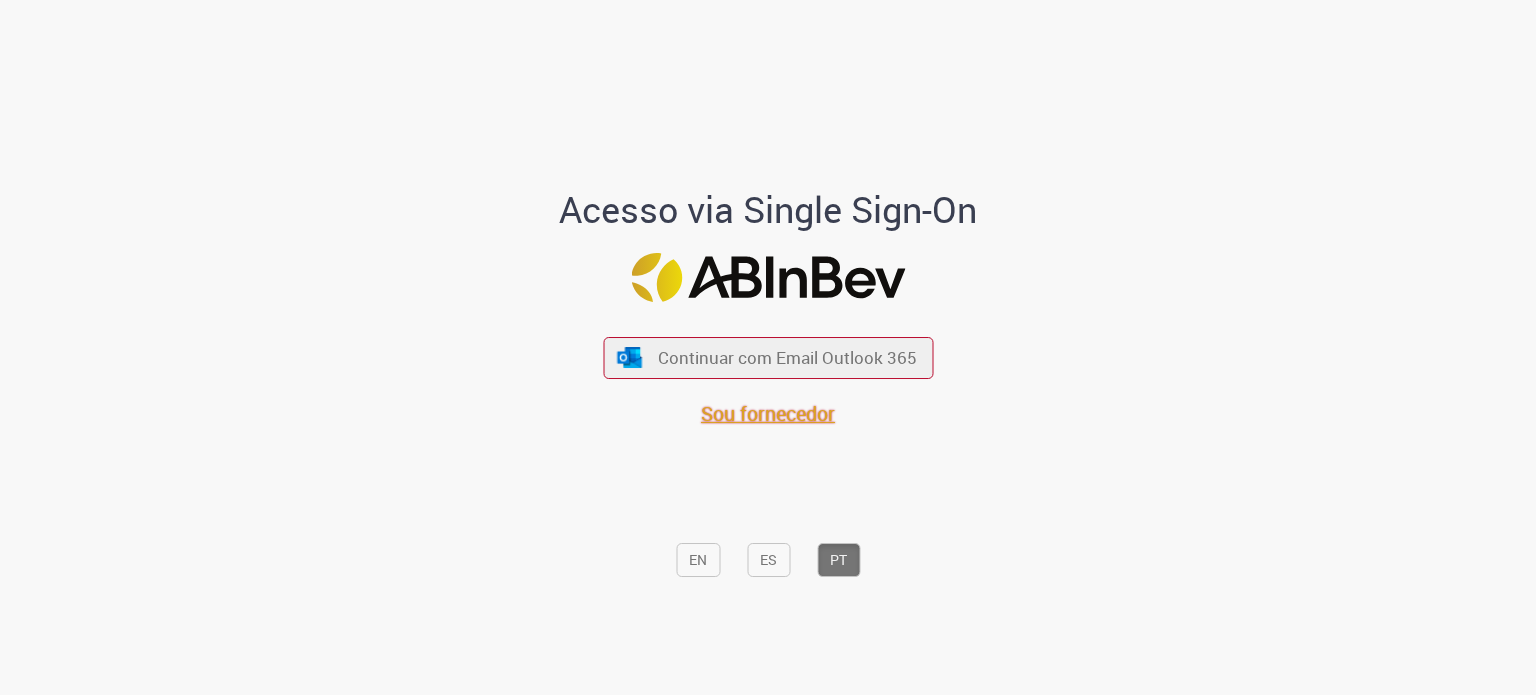 click on "Sou fornecedor" at bounding box center [768, 413] 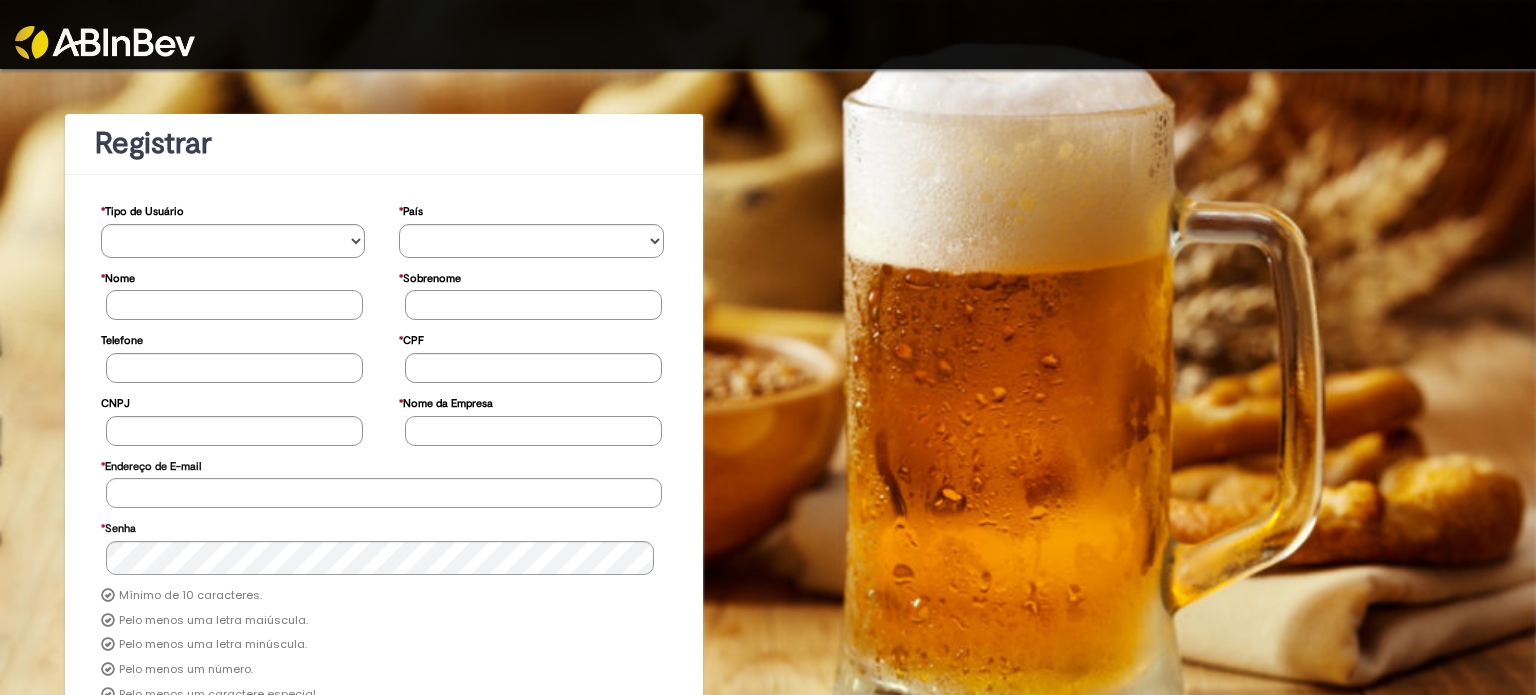 scroll, scrollTop: 0, scrollLeft: 0, axis: both 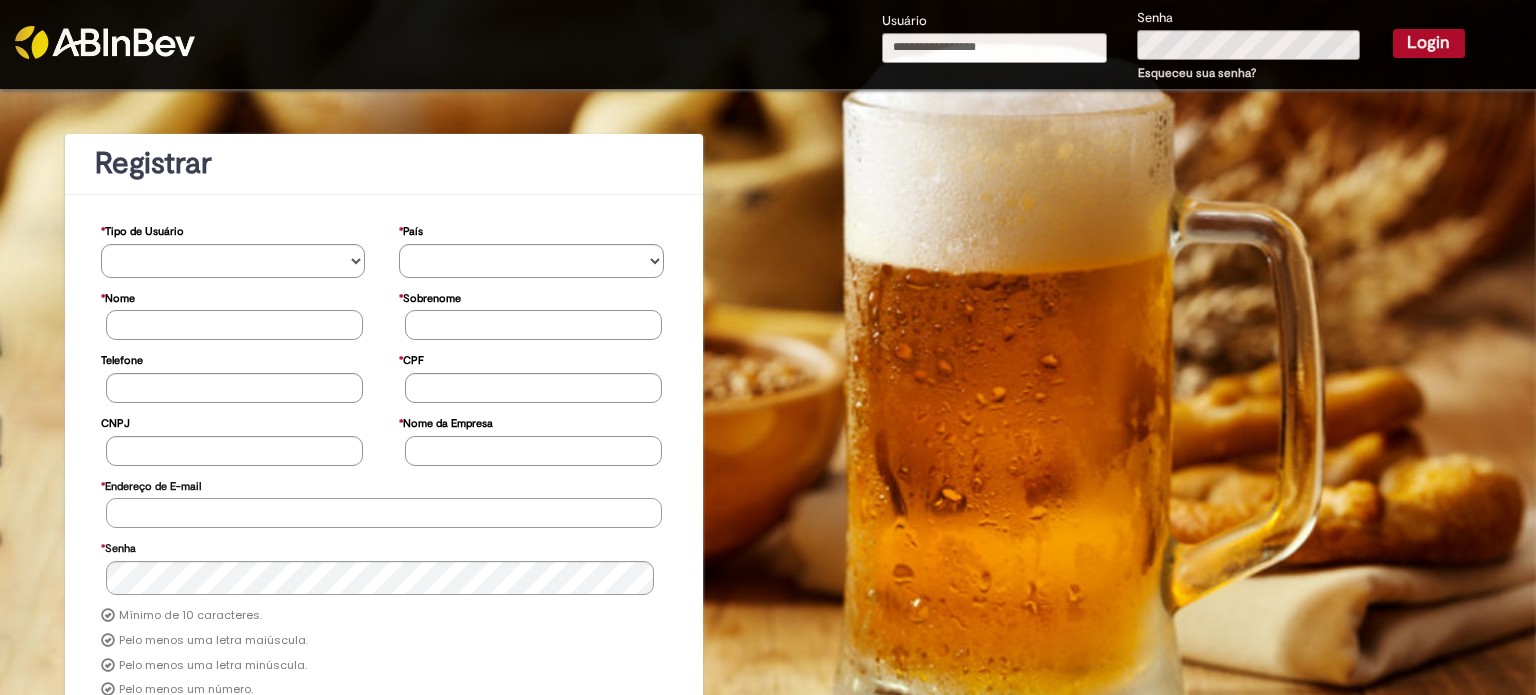 type on "**********" 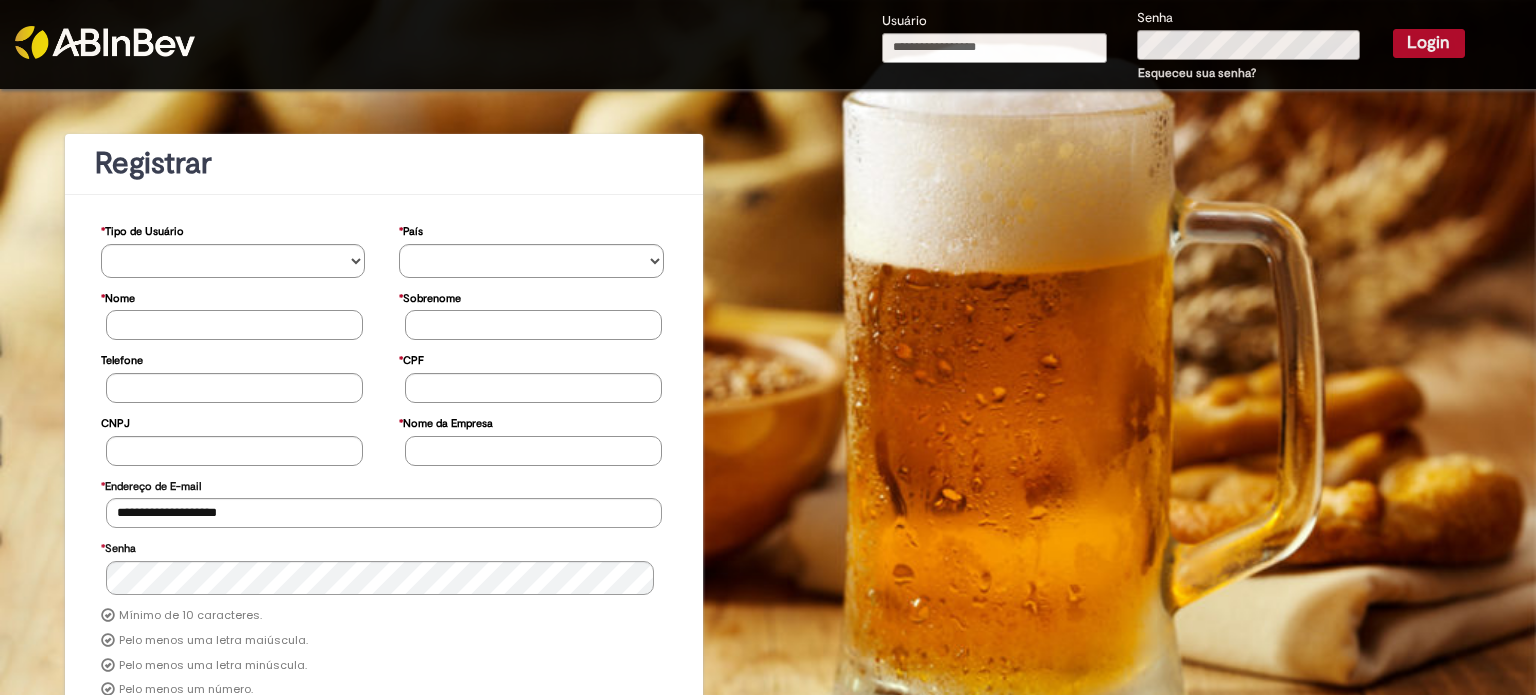type on "**********" 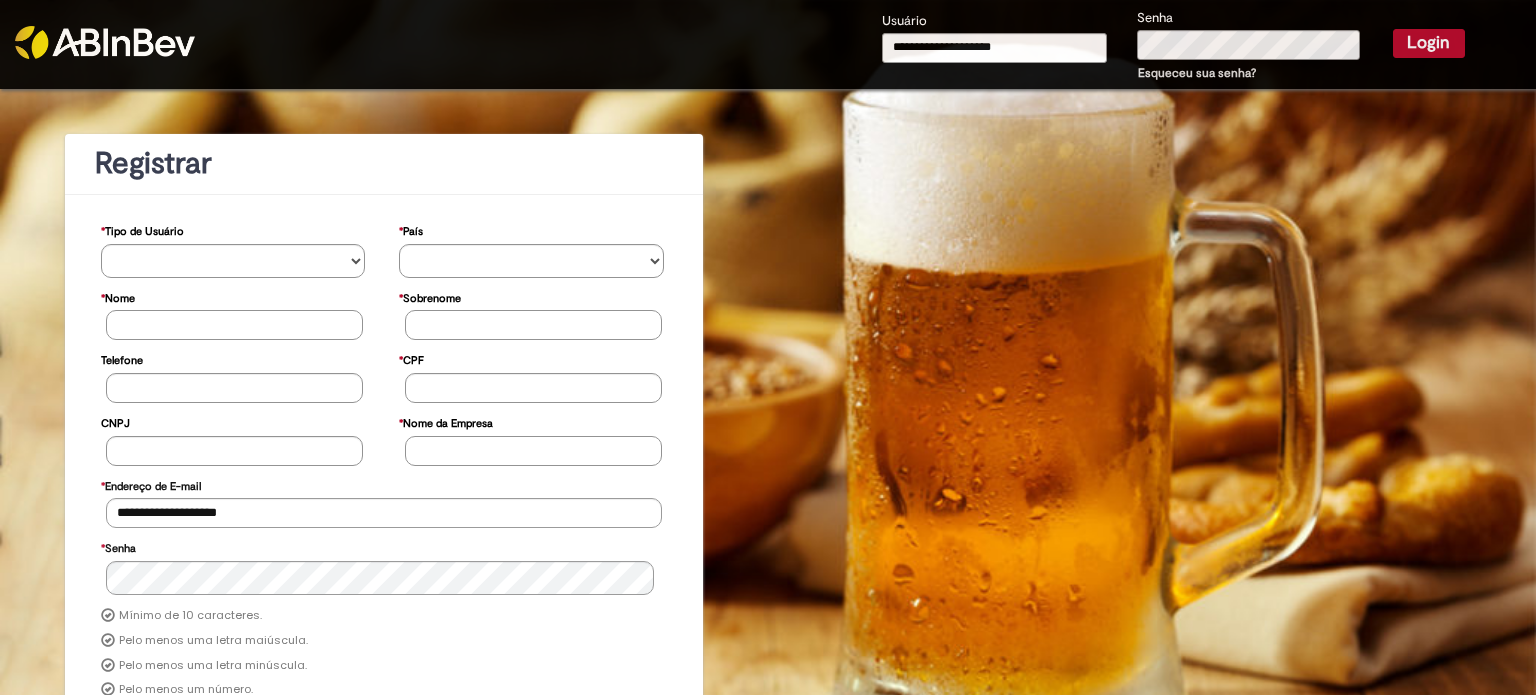 click on "Login" at bounding box center (1429, 43) 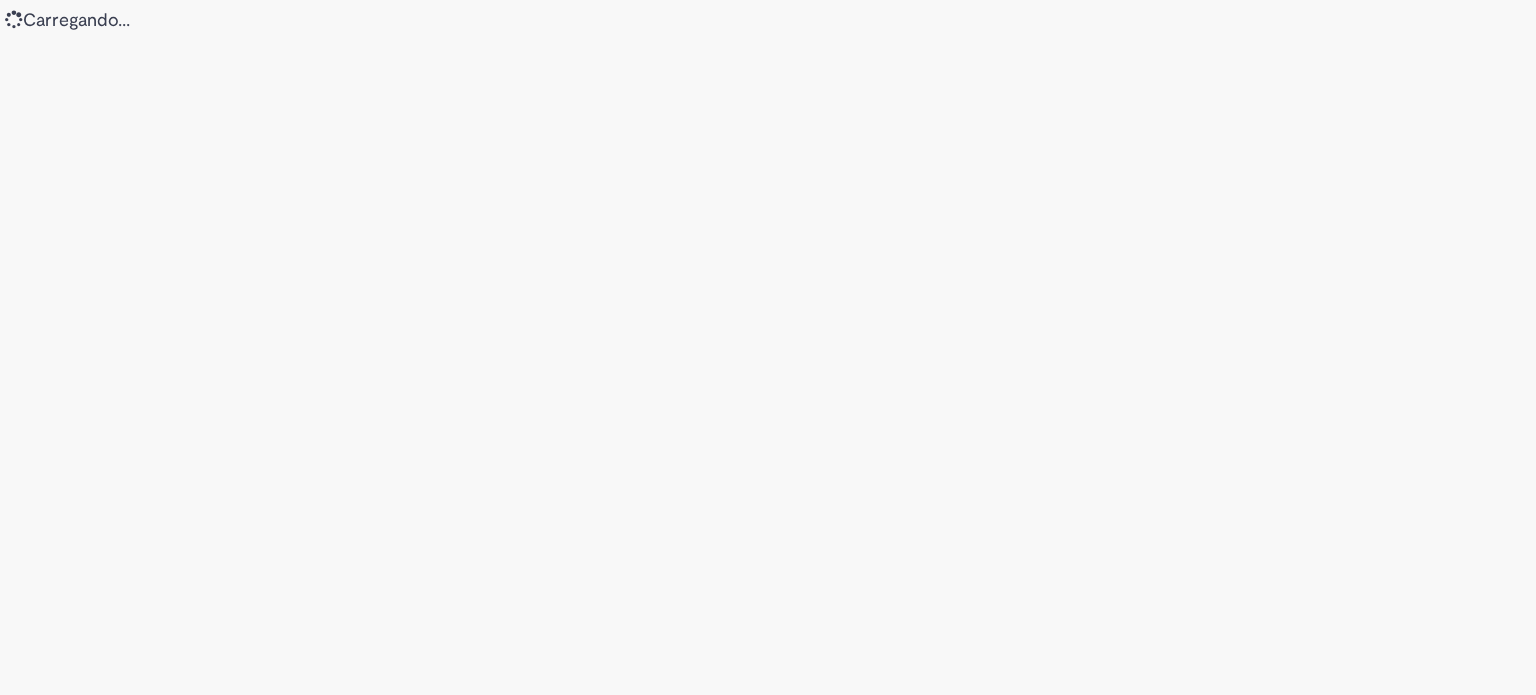 scroll, scrollTop: 0, scrollLeft: 0, axis: both 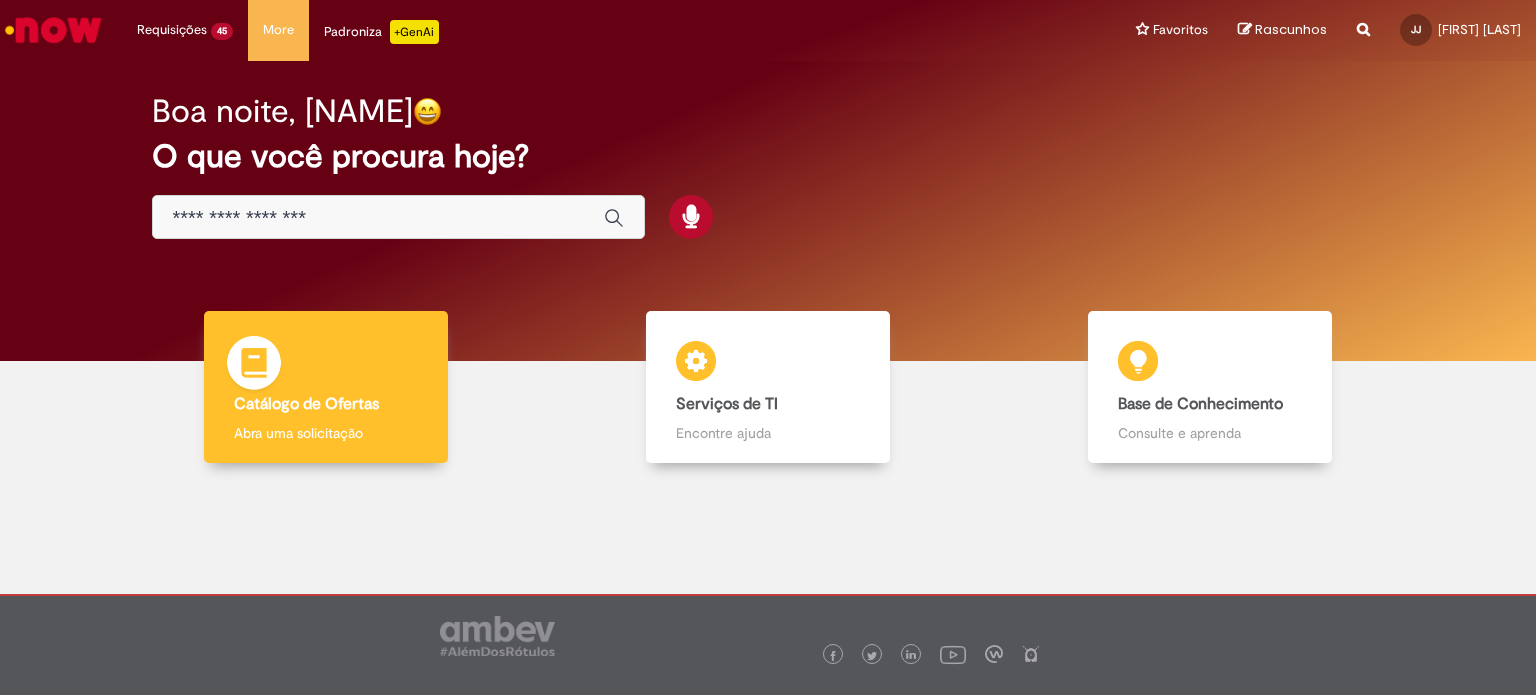 click on "Catálogo de Ofertas
Catálogo de Ofertas
Abra uma solicitação" at bounding box center [325, 387] 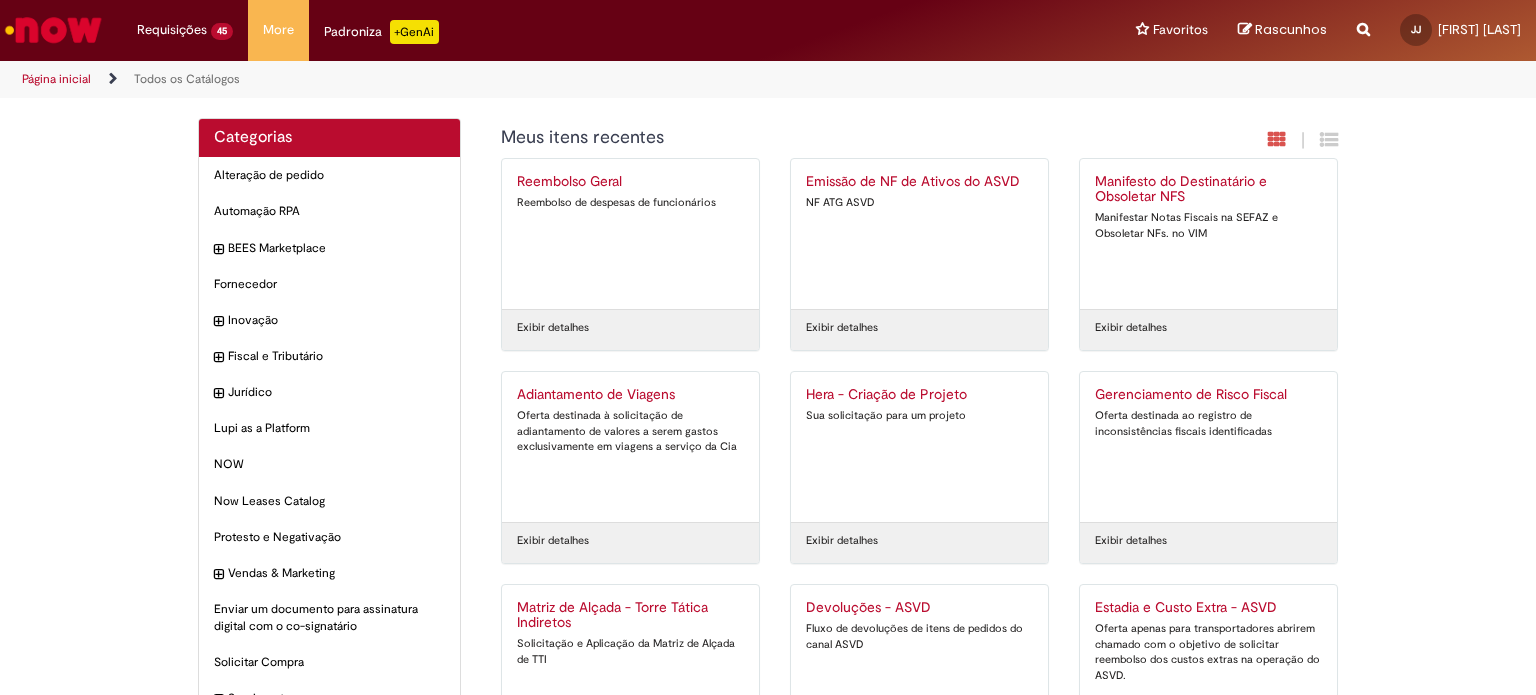 click on "NF ATG ASVD" at bounding box center [919, 203] 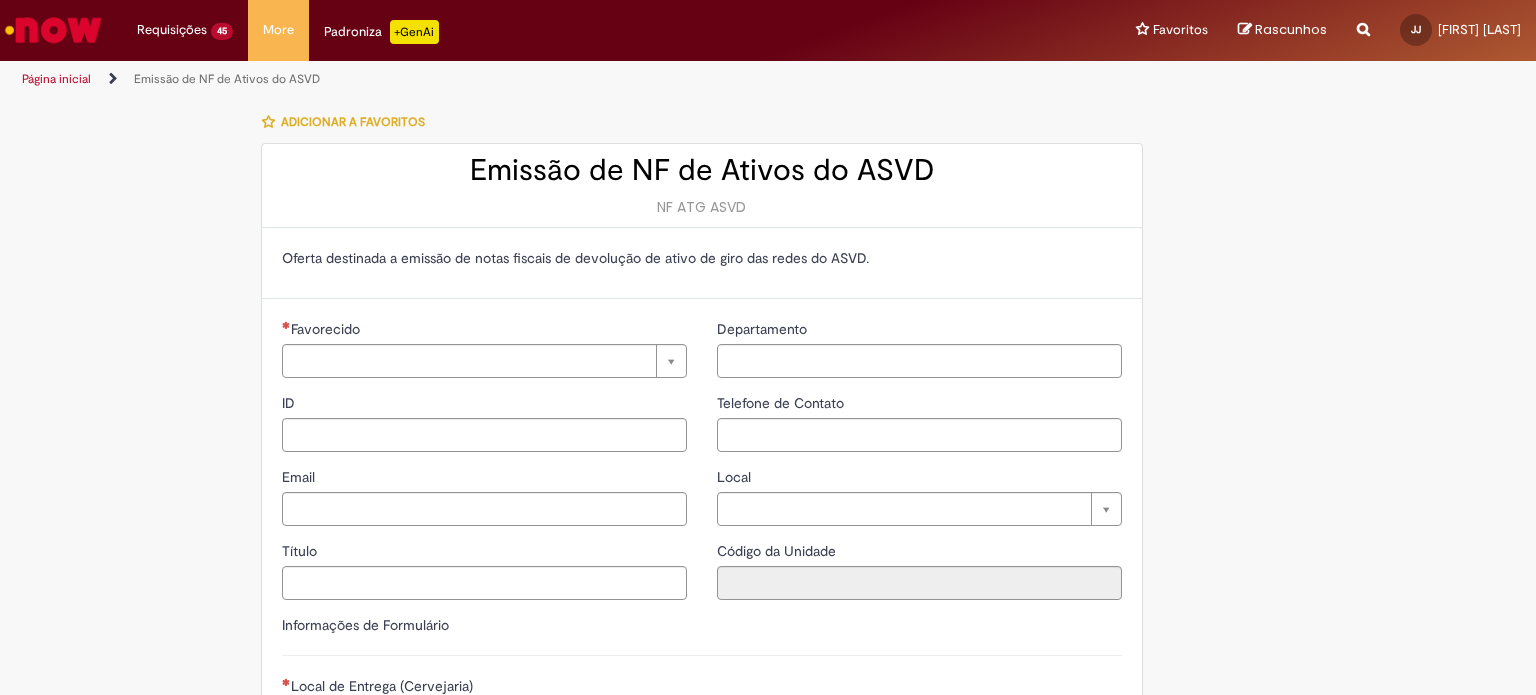 type on "**********" 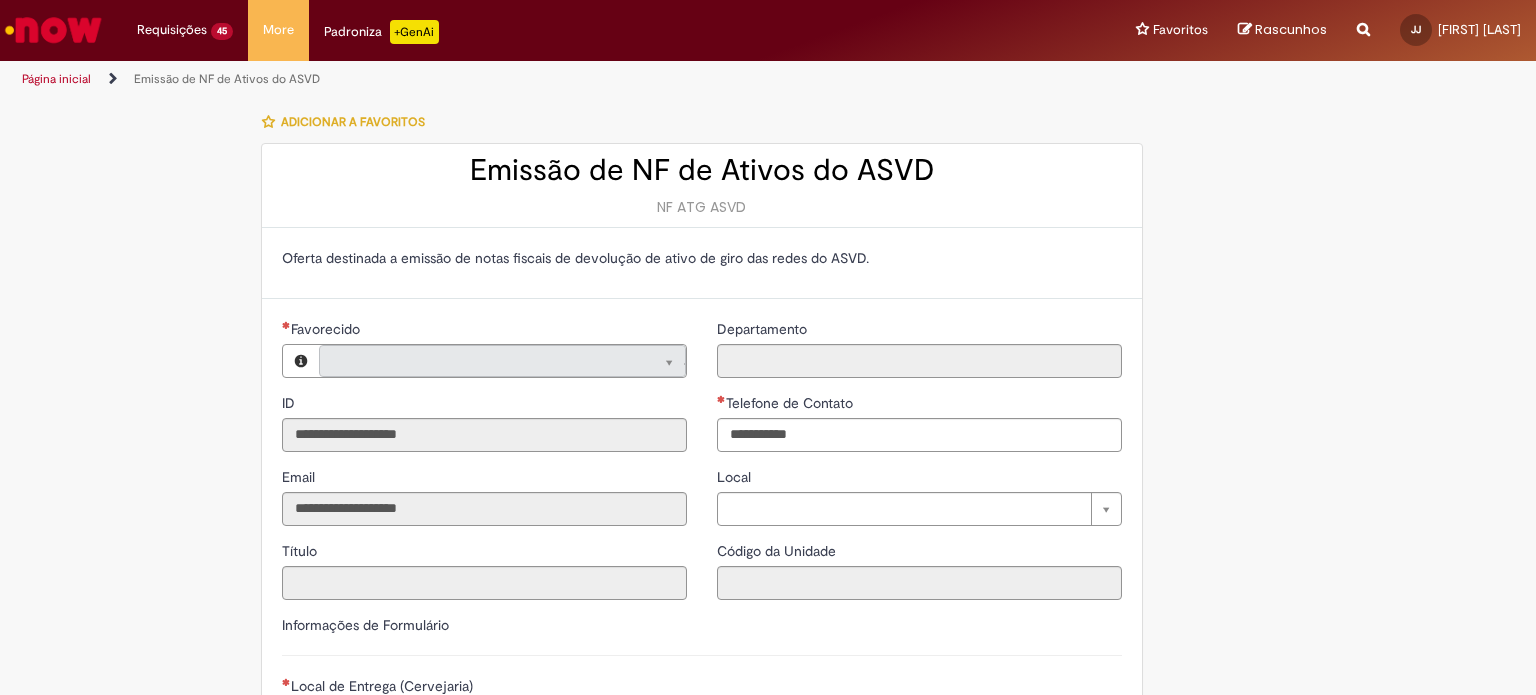 type on "**********" 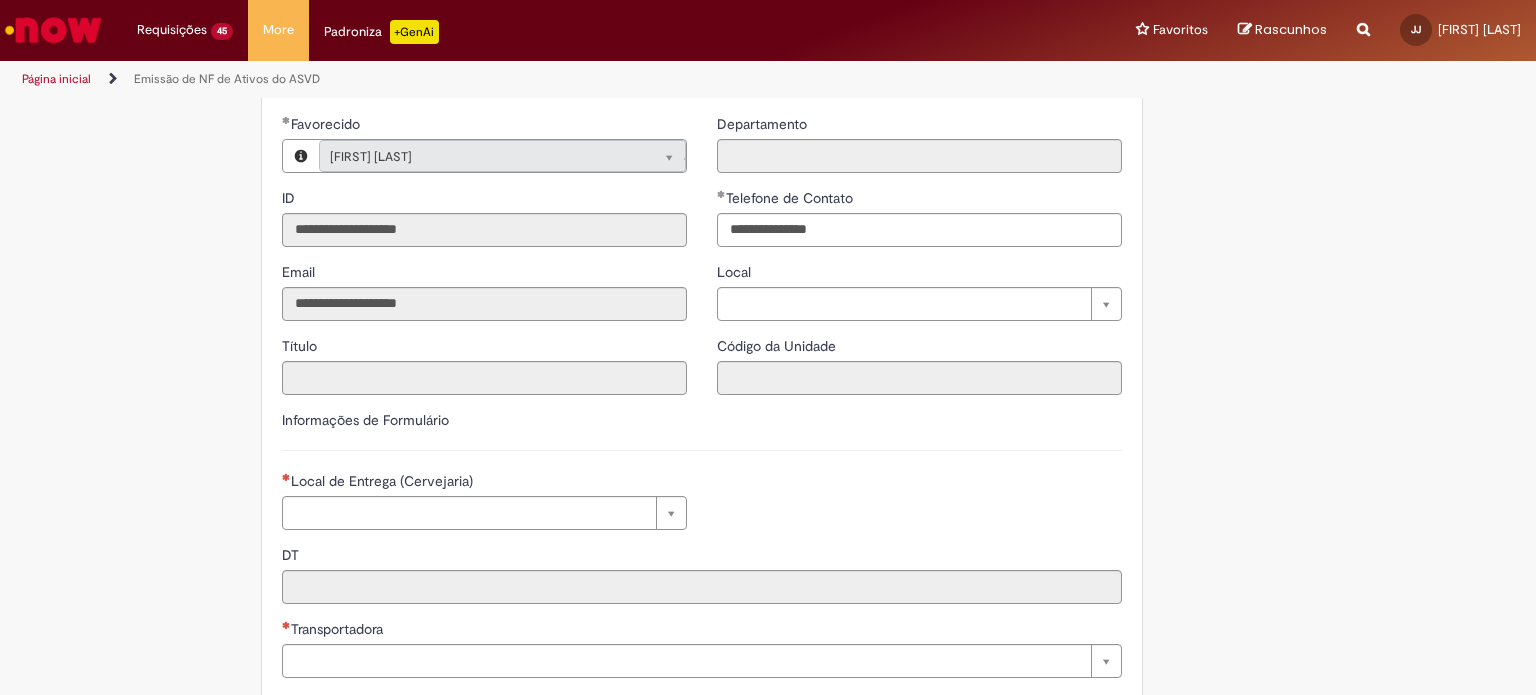 scroll, scrollTop: 300, scrollLeft: 0, axis: vertical 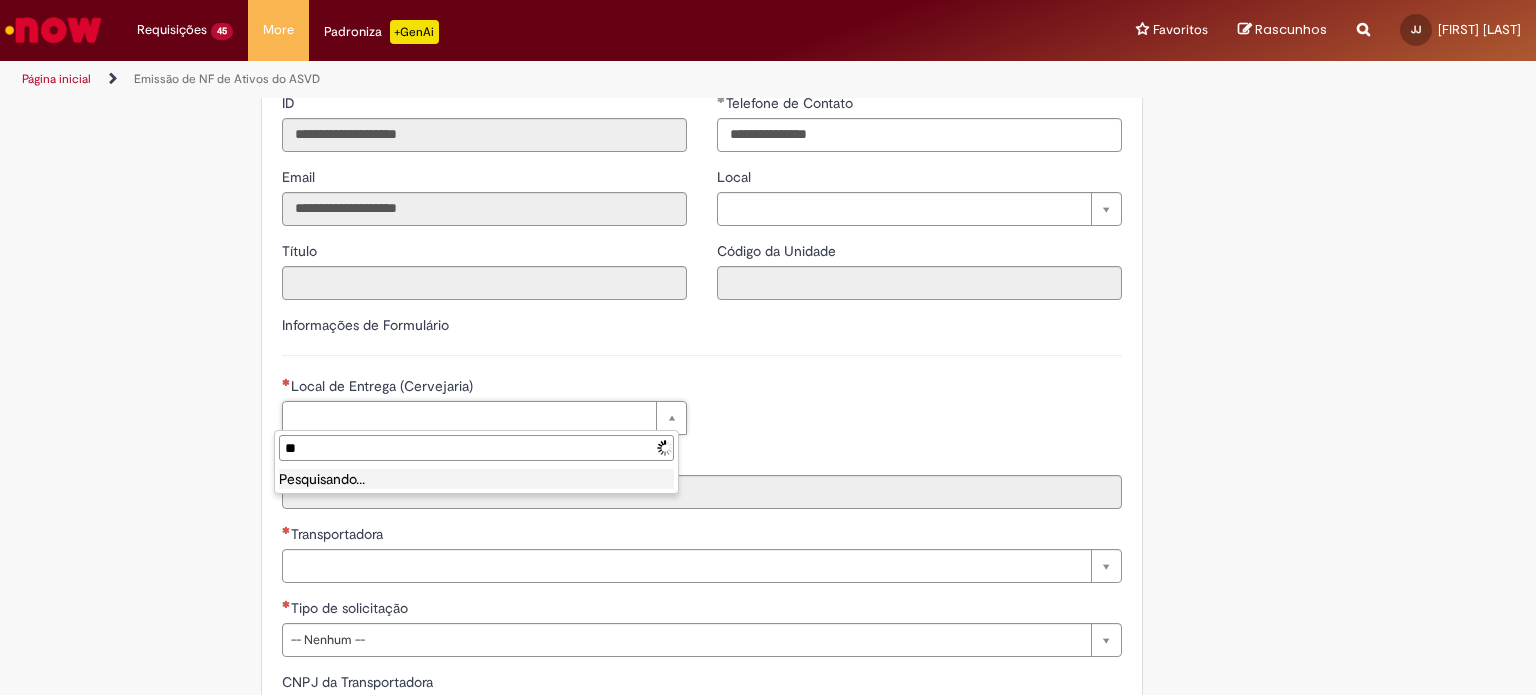 type on "***" 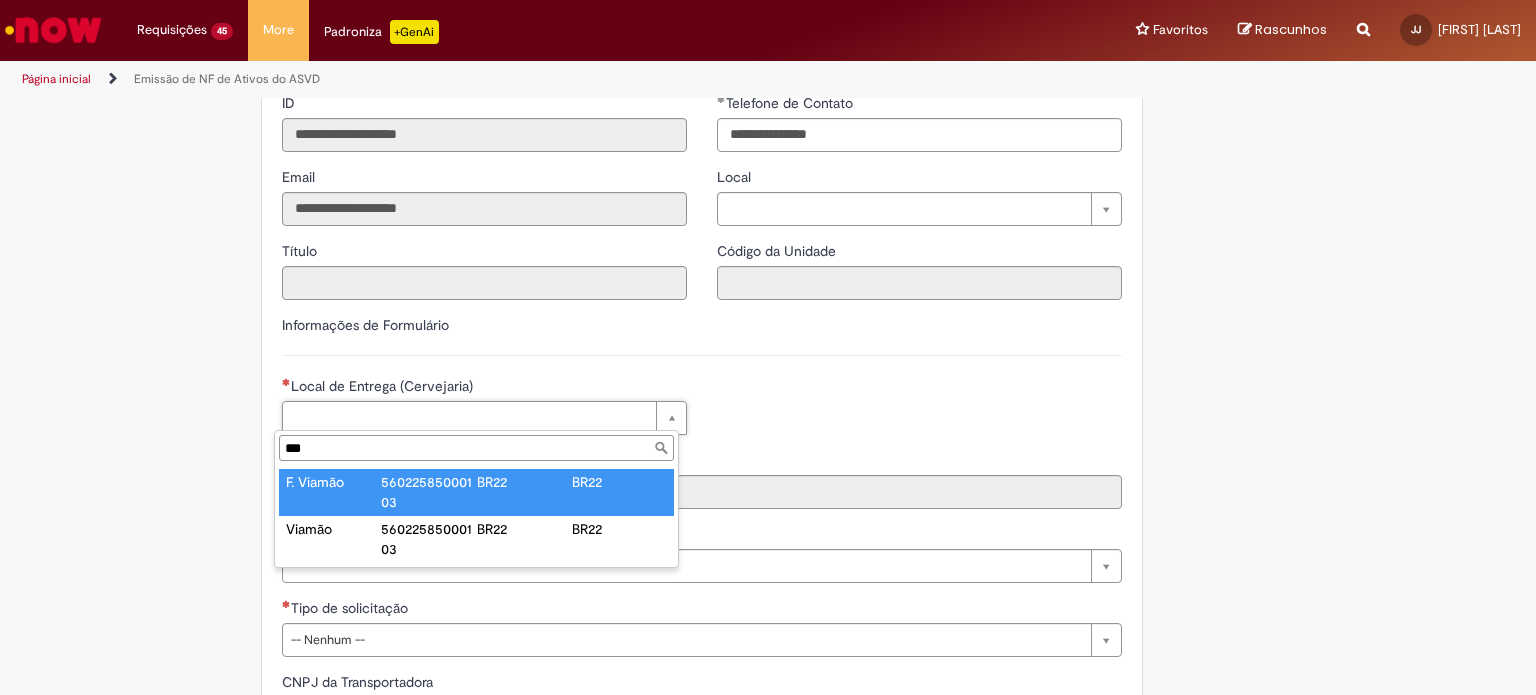 type on "*********" 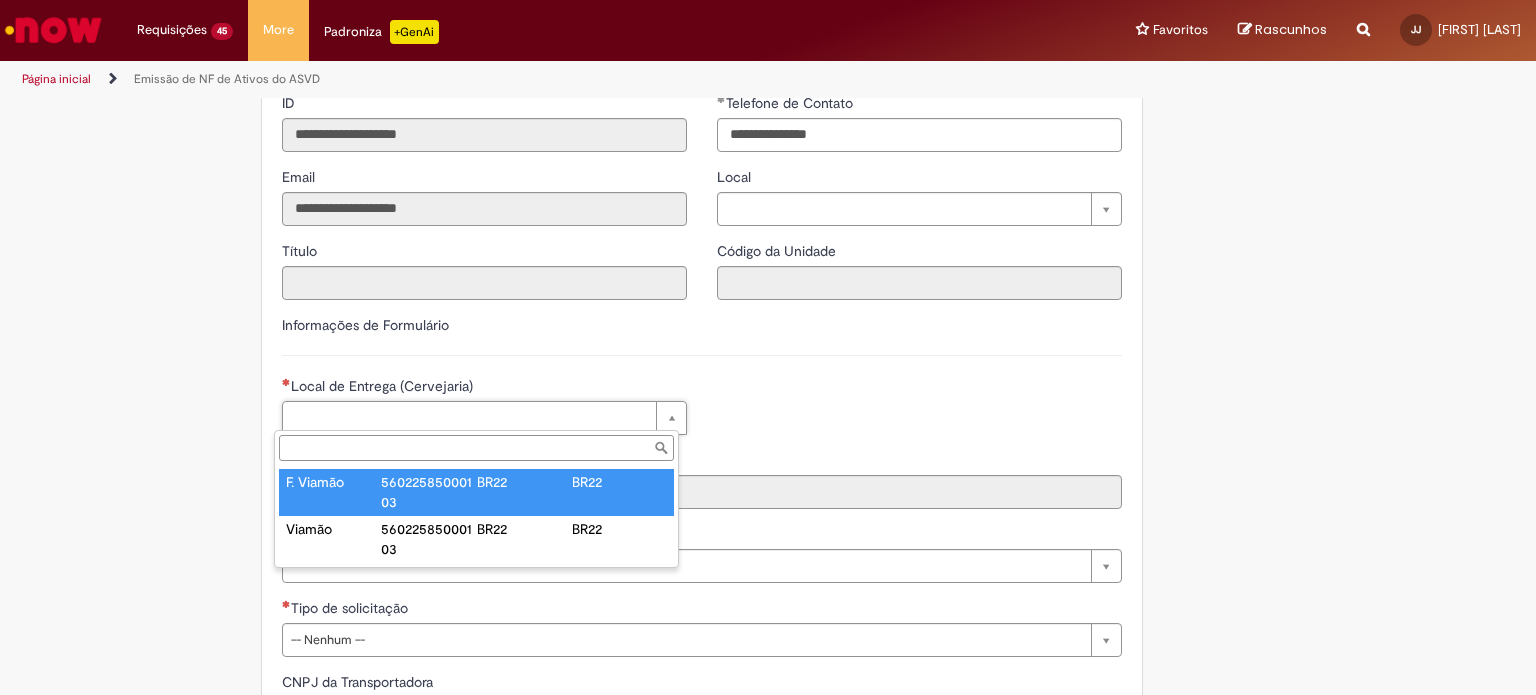 type on "****" 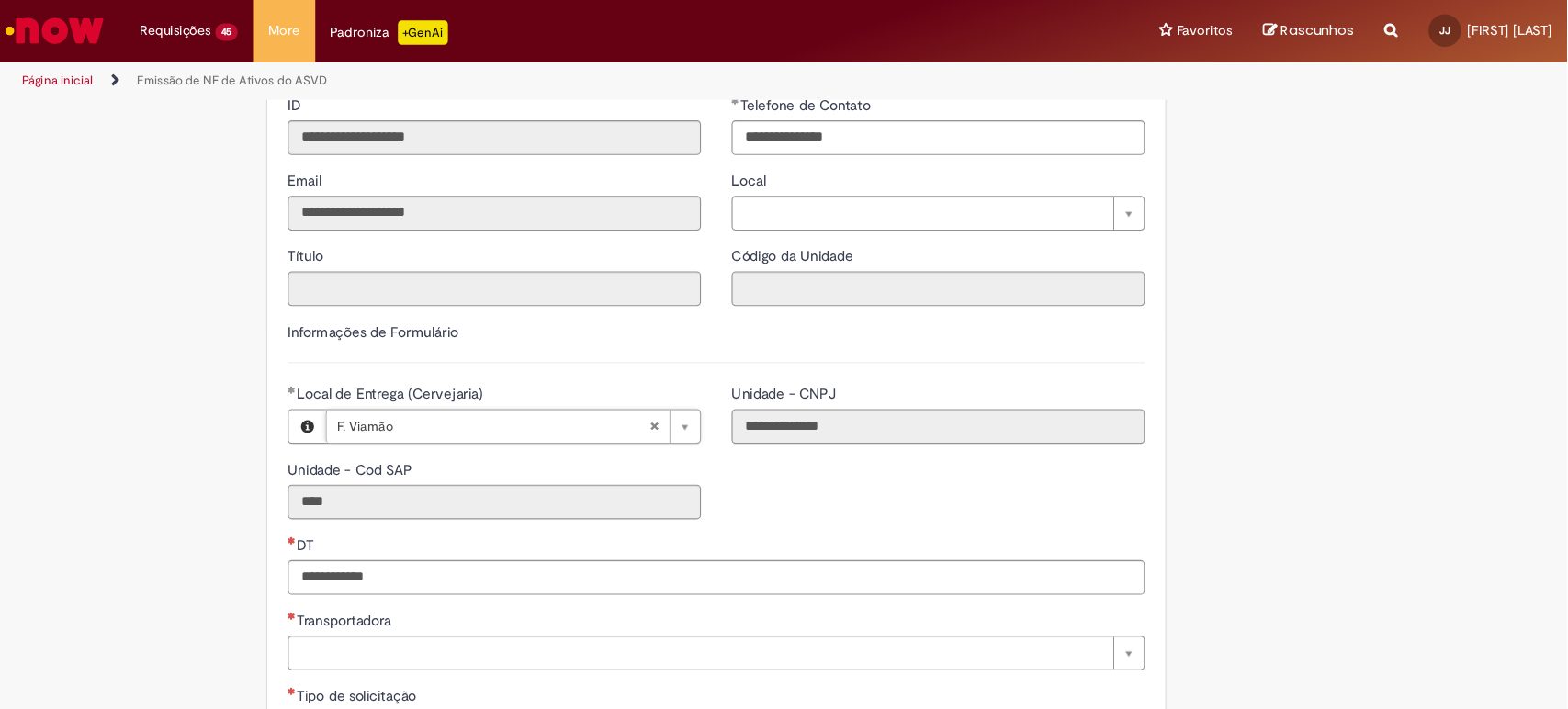 scroll, scrollTop: 367, scrollLeft: 0, axis: vertical 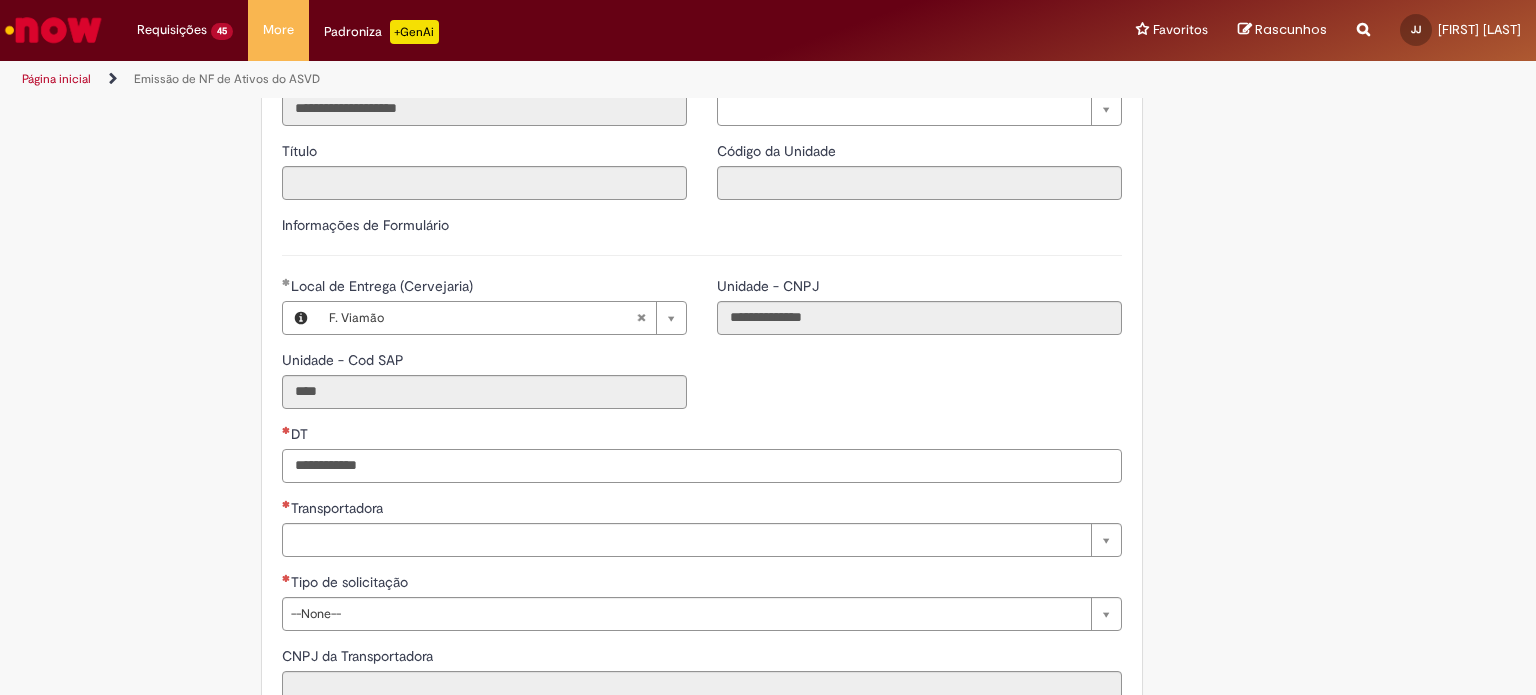 click on "DT" at bounding box center (702, 466) 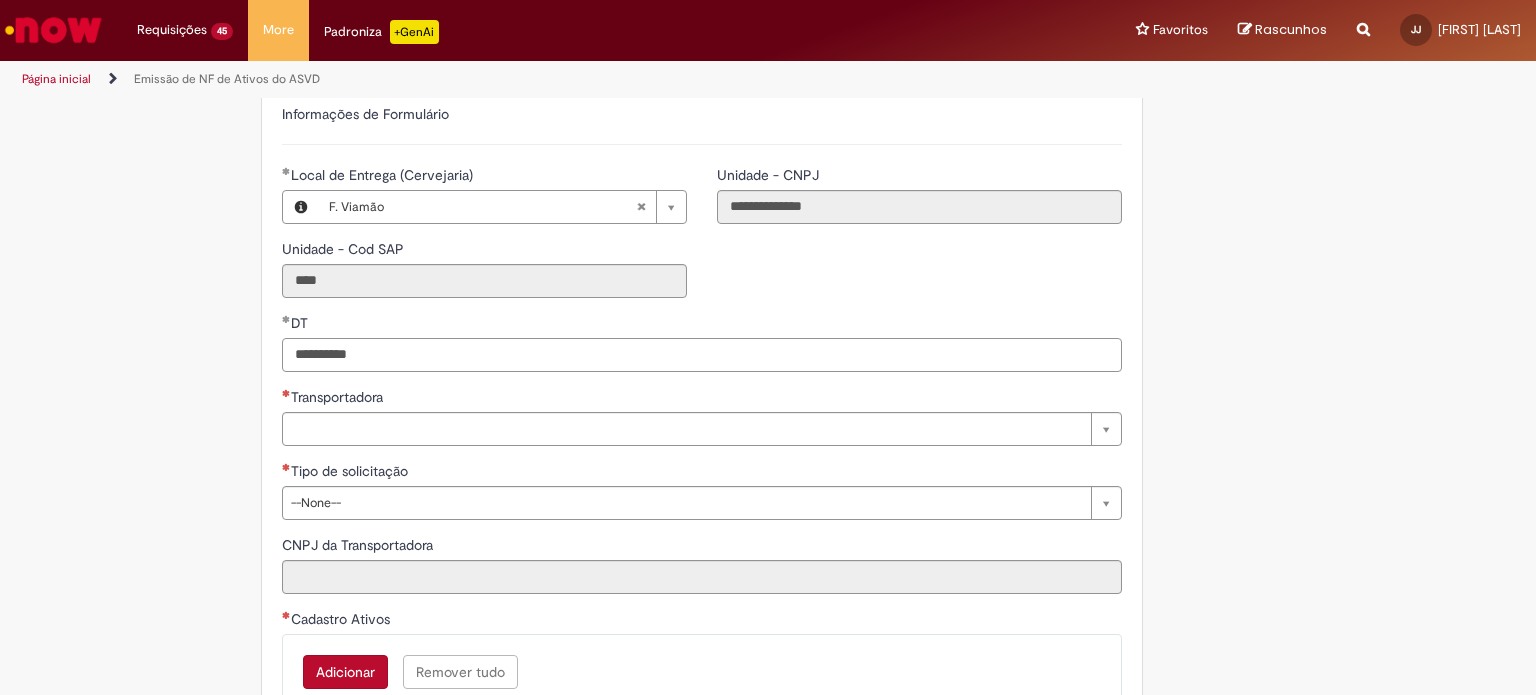 scroll, scrollTop: 511, scrollLeft: 0, axis: vertical 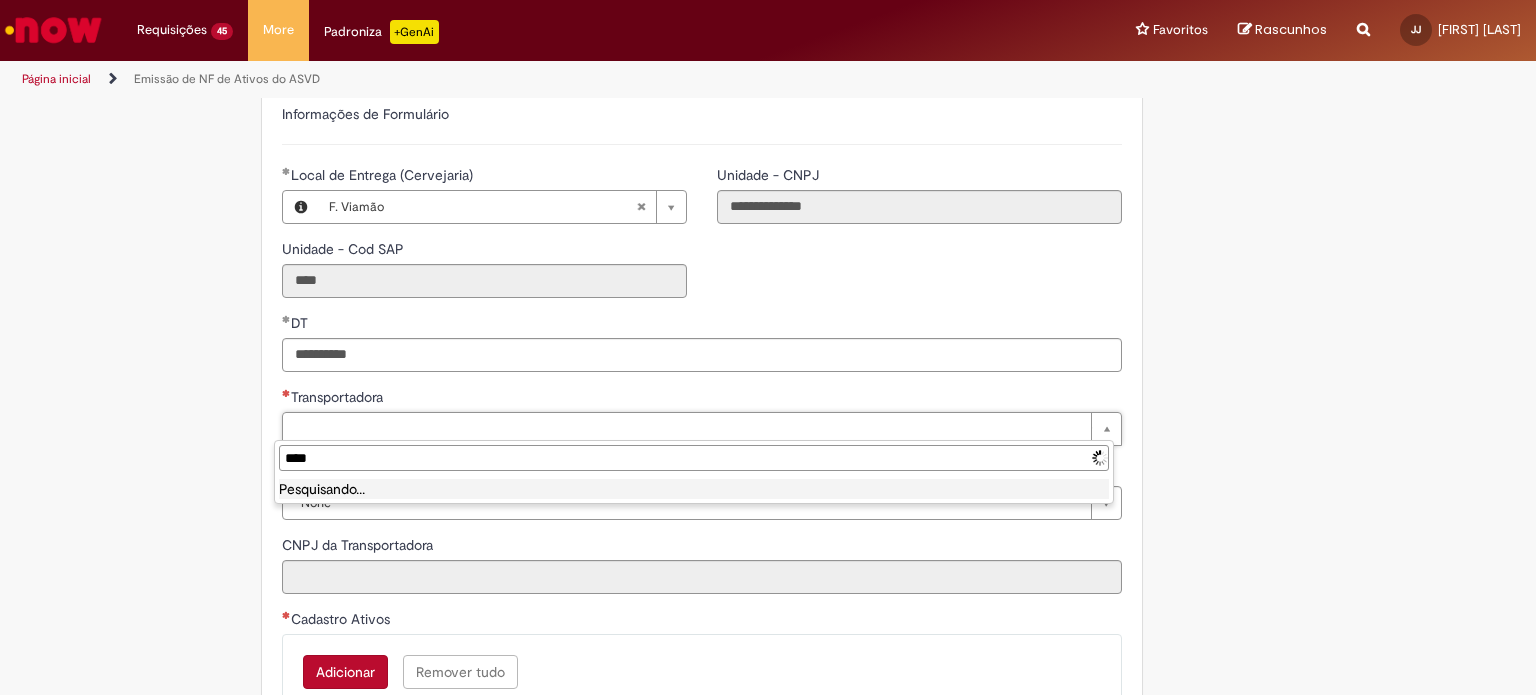type on "*****" 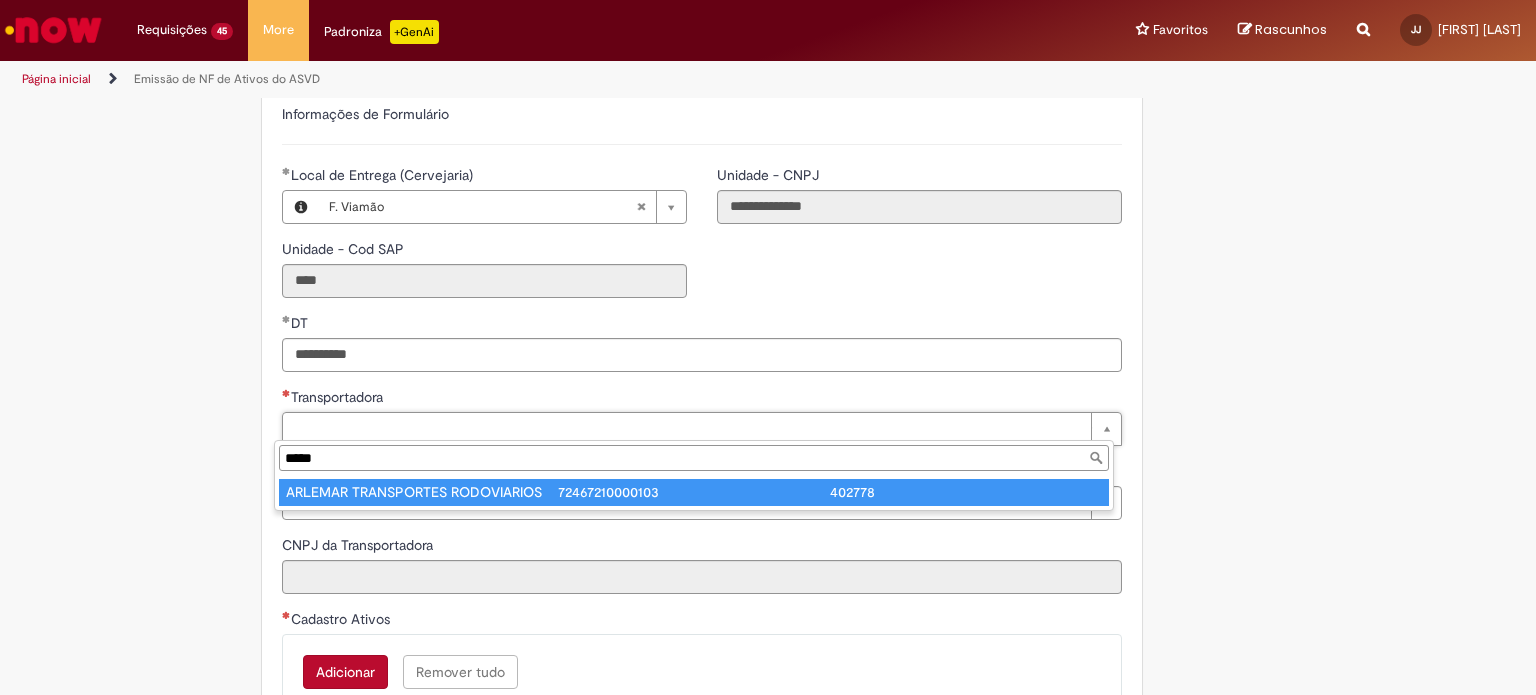 type on "**********" 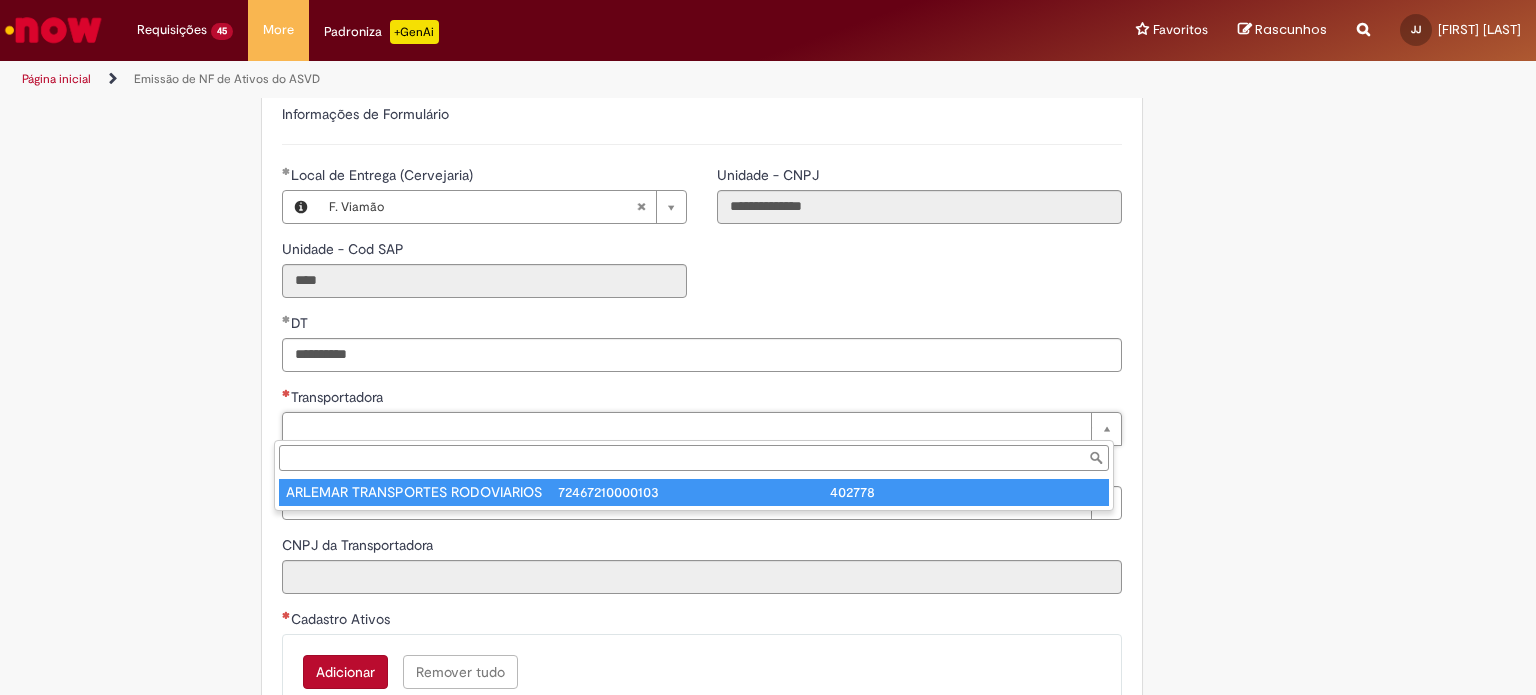 type on "**********" 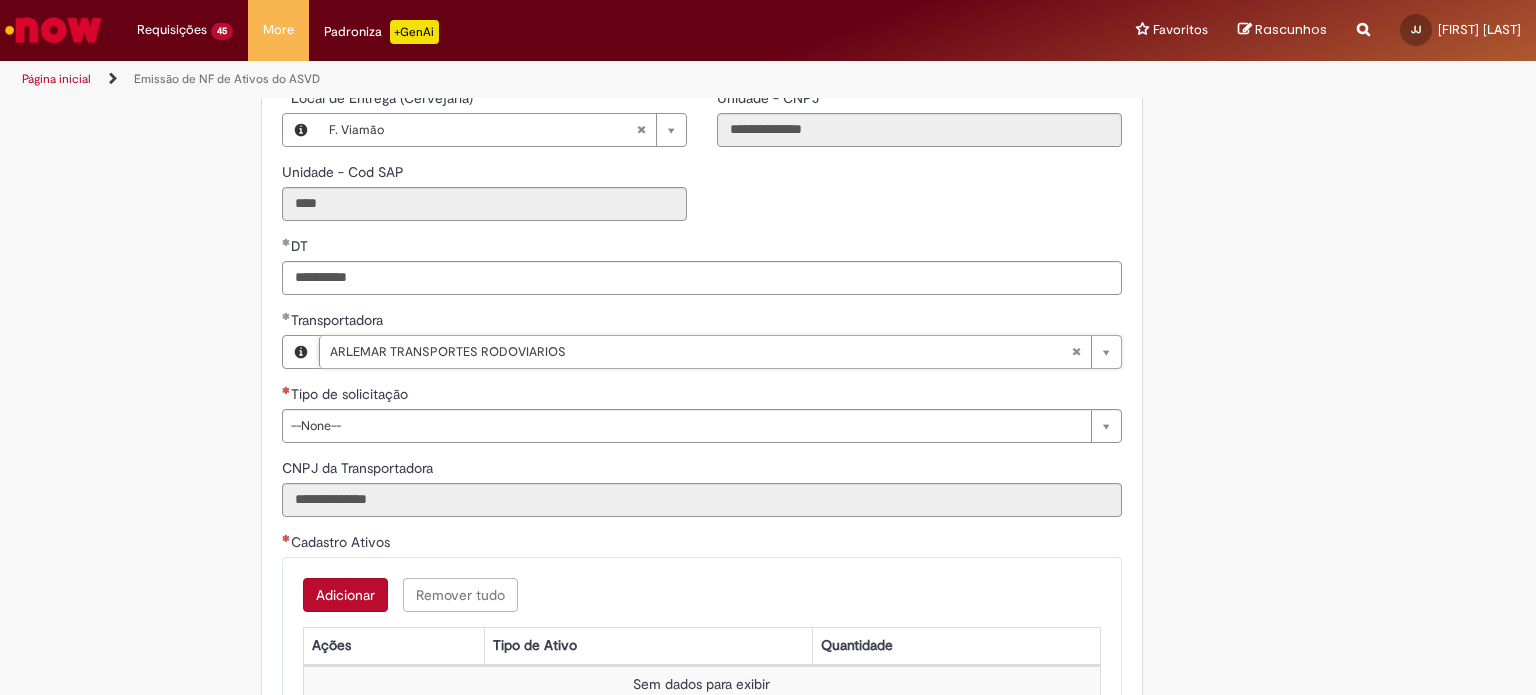 scroll, scrollTop: 611, scrollLeft: 0, axis: vertical 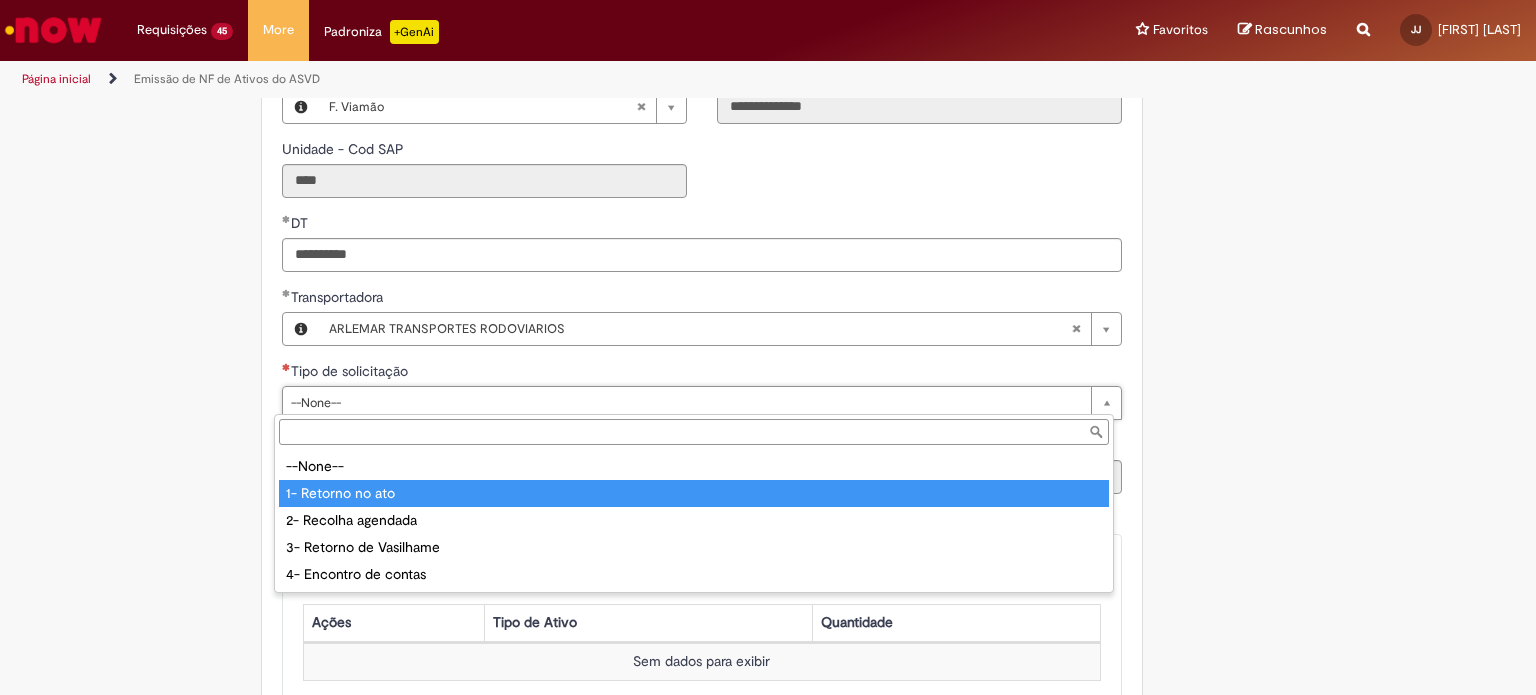 type on "**********" 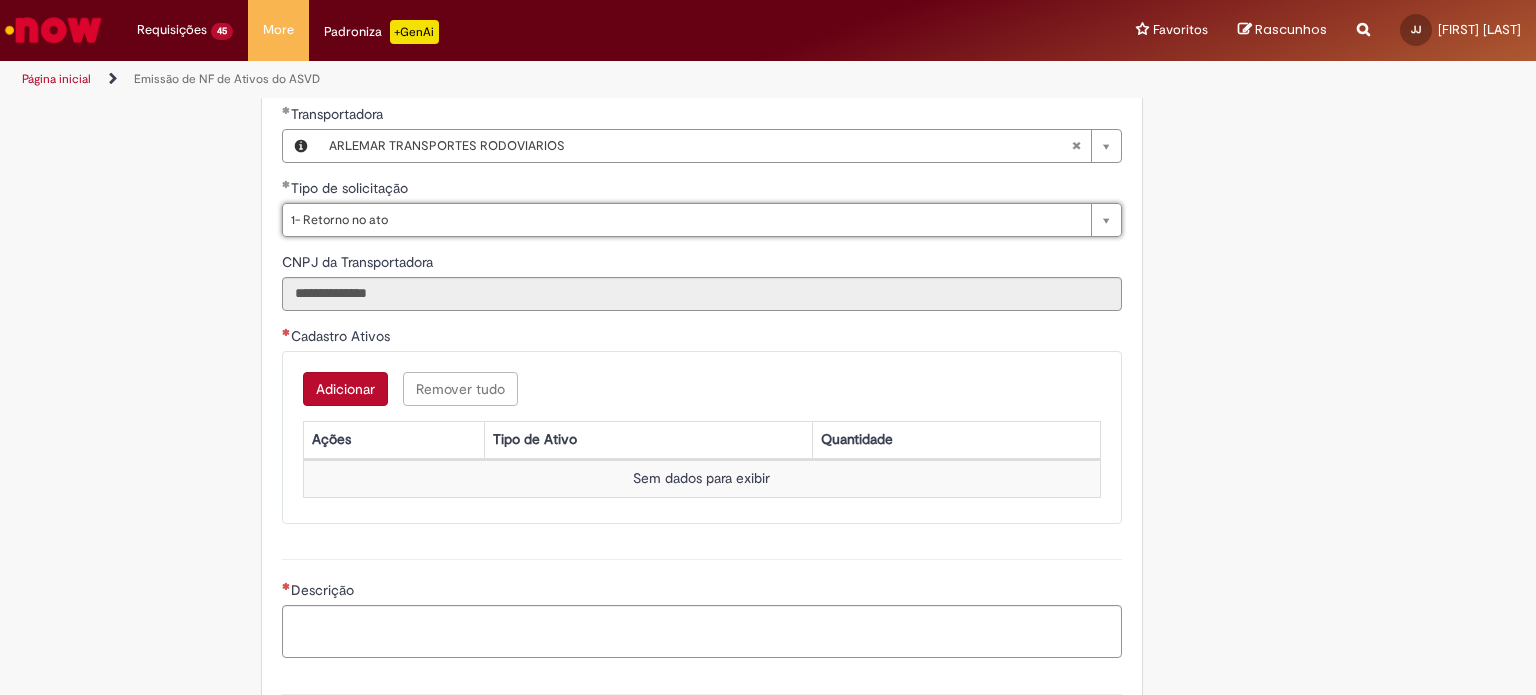 scroll, scrollTop: 1011, scrollLeft: 0, axis: vertical 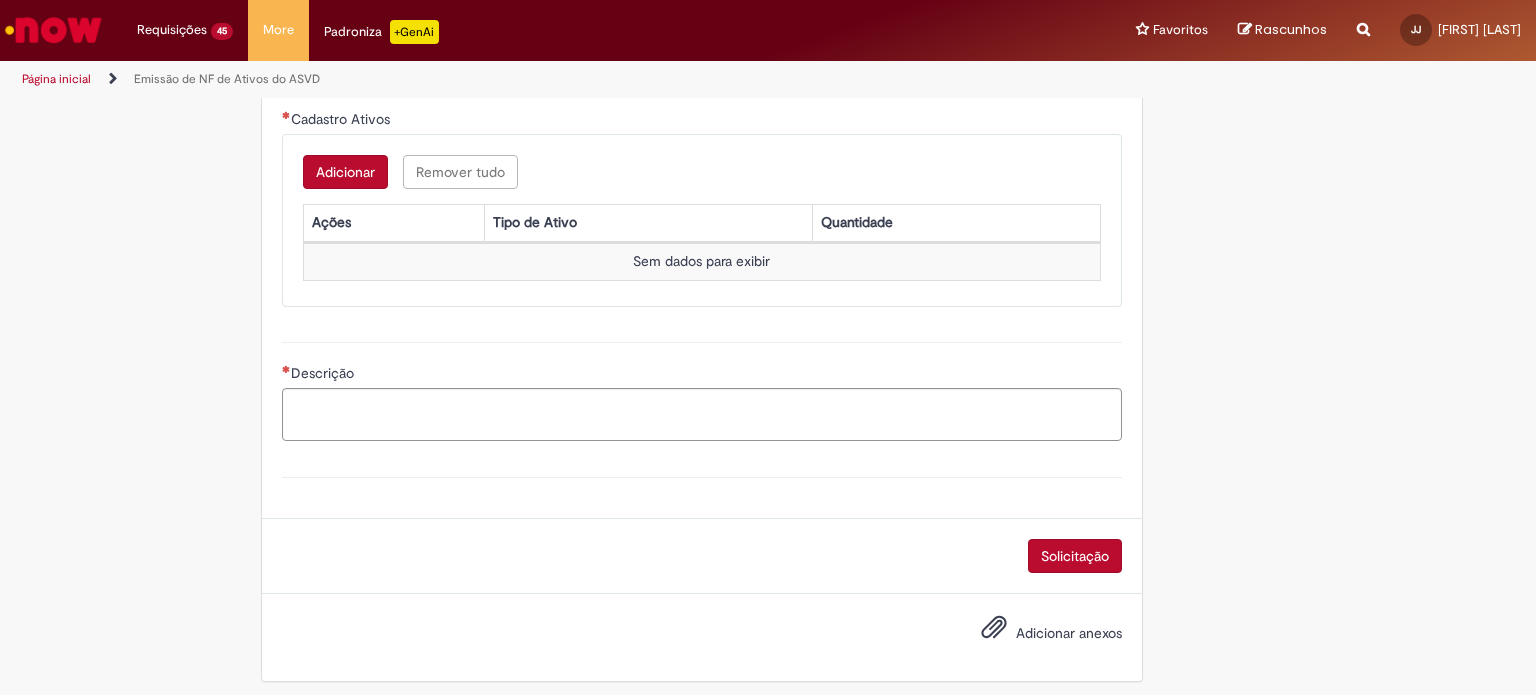 click on "Adicionar" at bounding box center (345, 172) 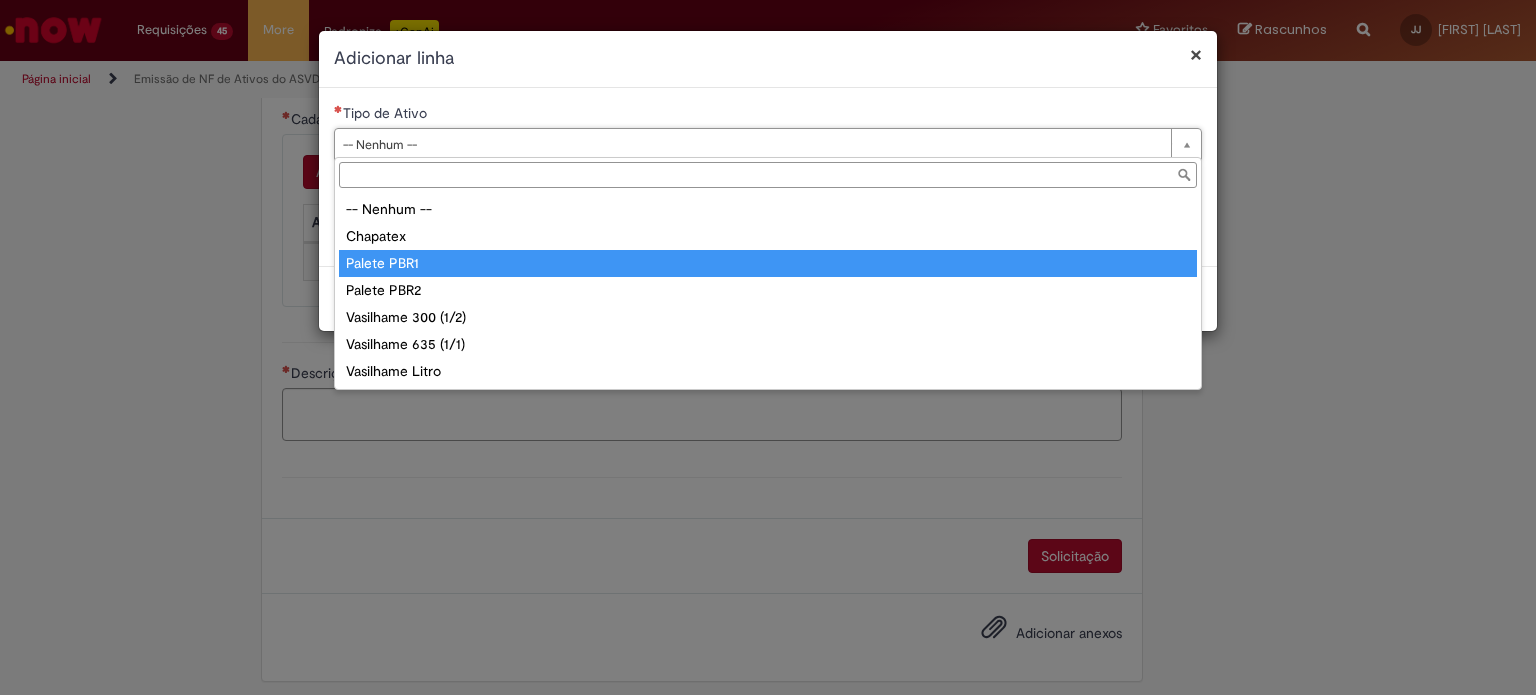 type on "**********" 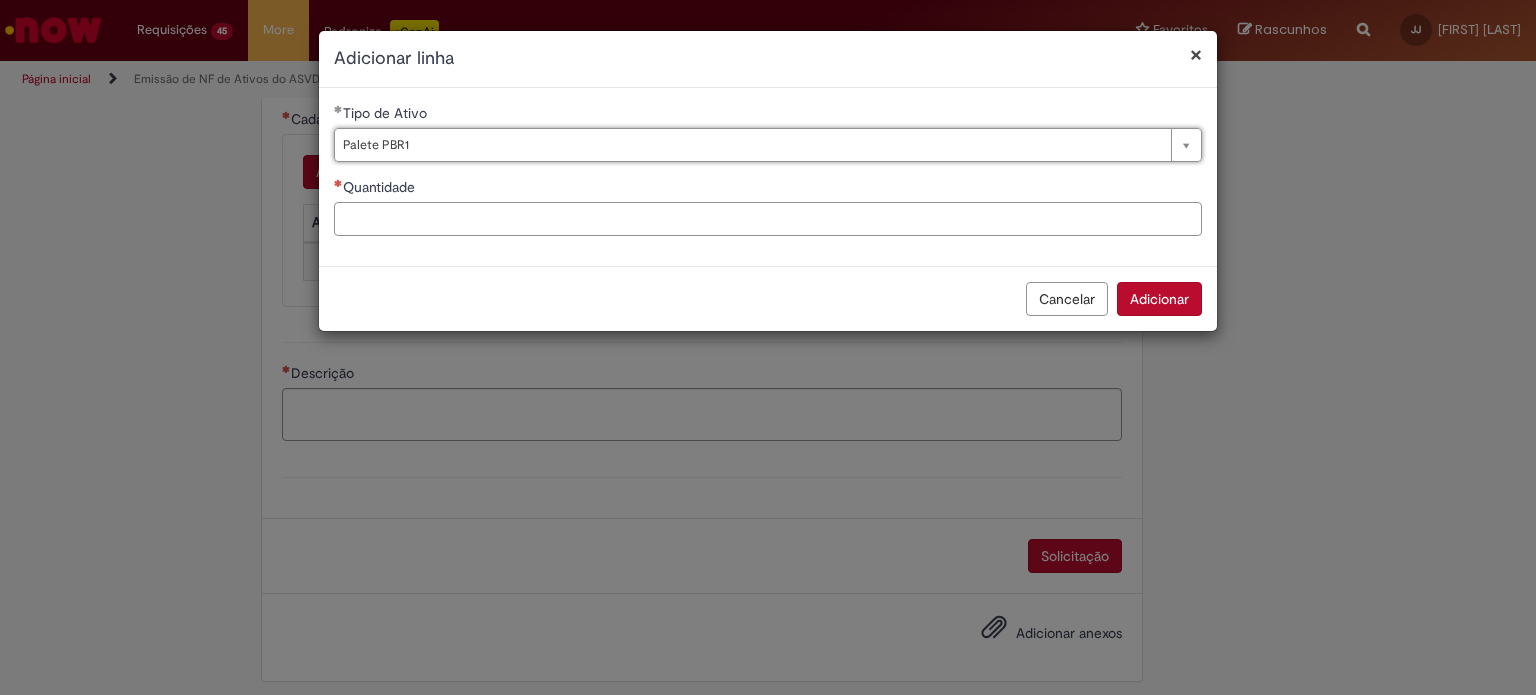 click on "Quantidade" at bounding box center [768, 219] 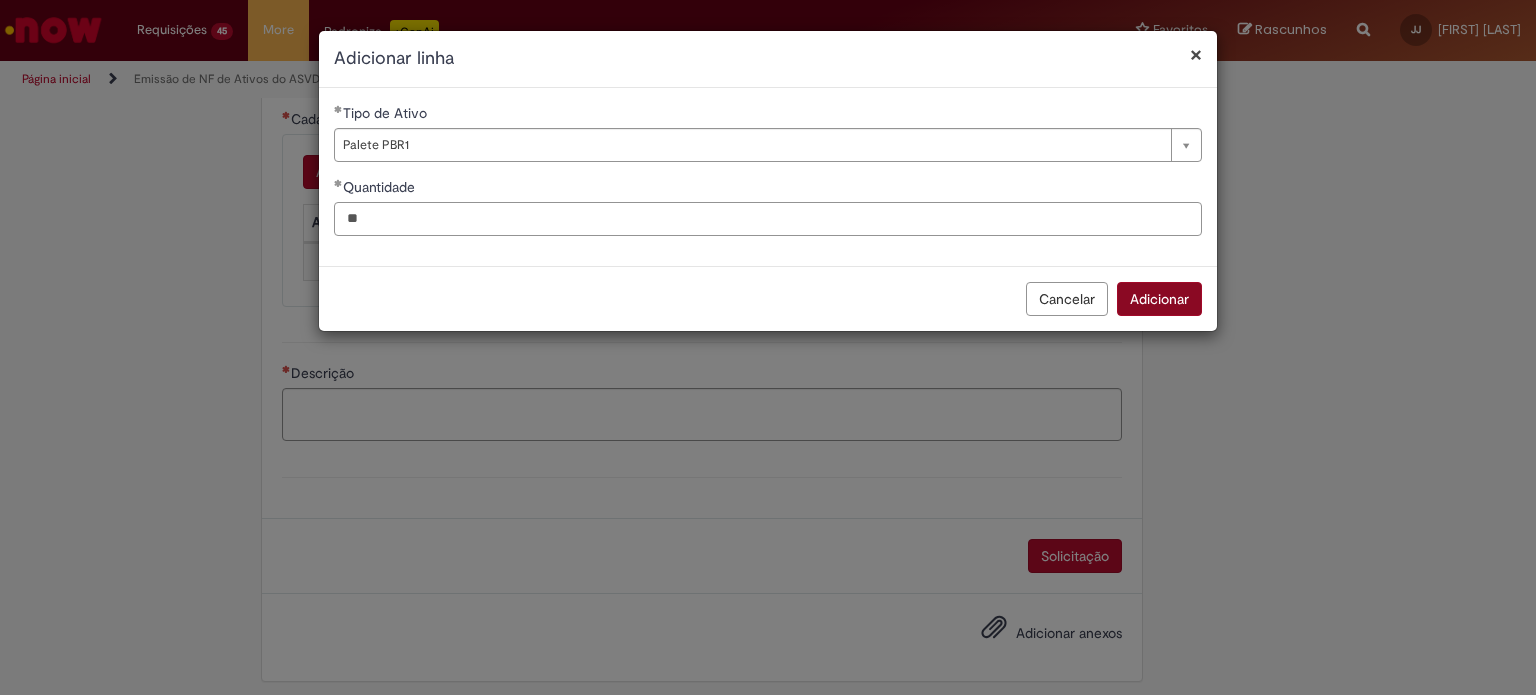 type on "**" 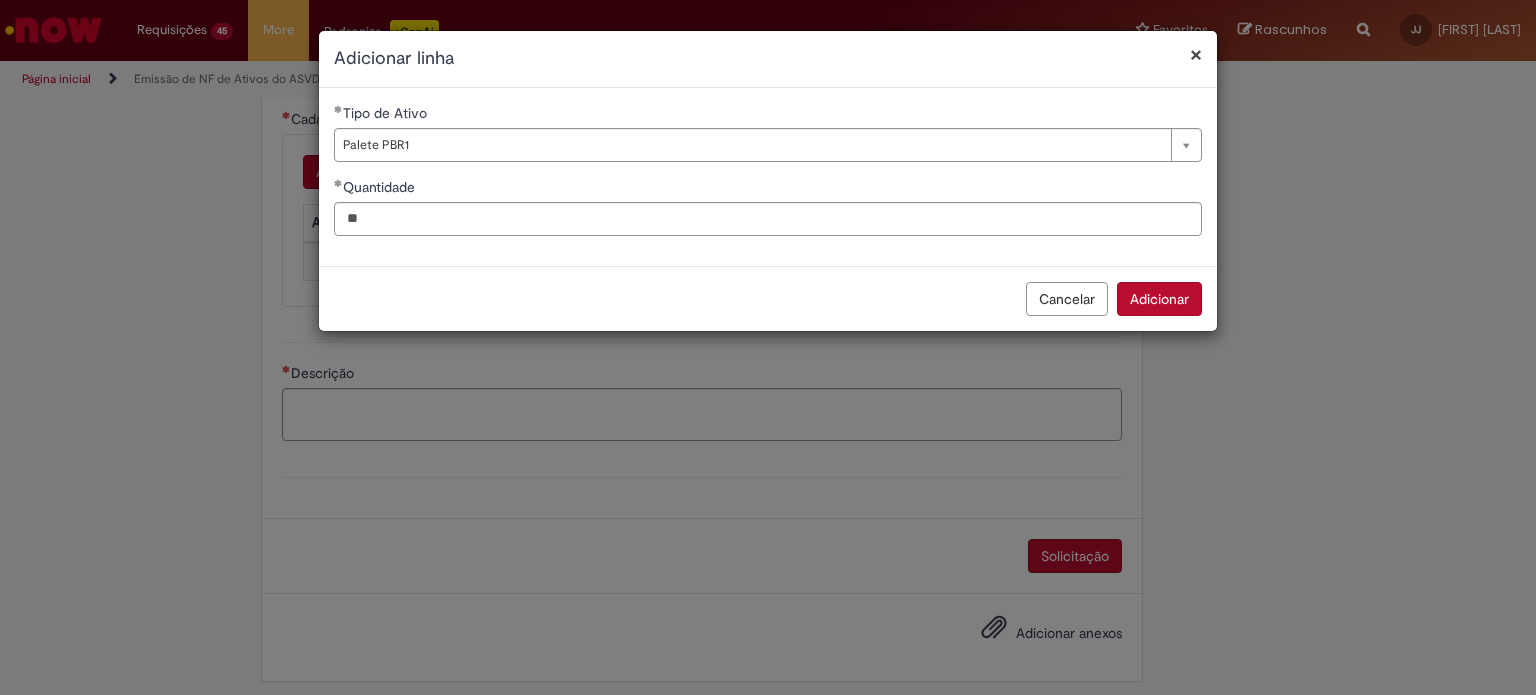 click on "Adicionar" at bounding box center (1159, 299) 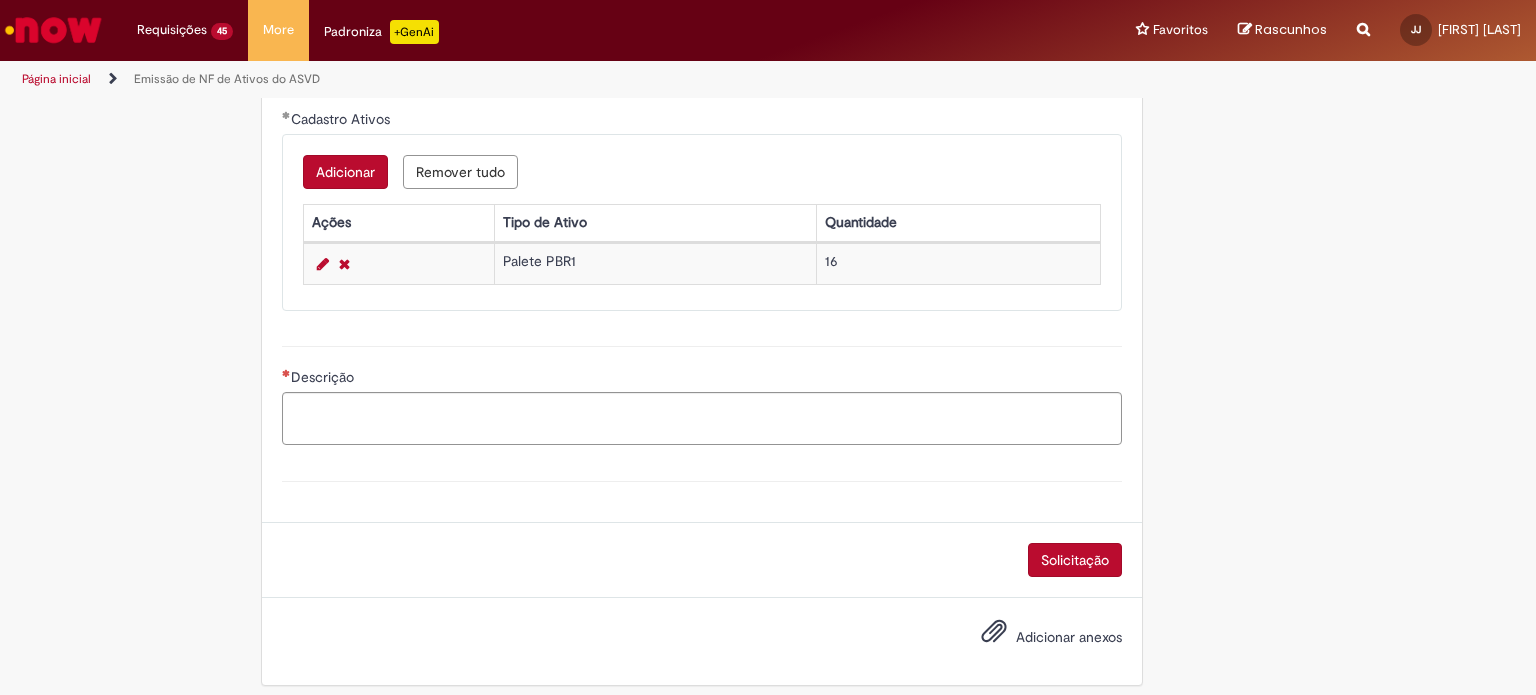 scroll, scrollTop: 1011, scrollLeft: 0, axis: vertical 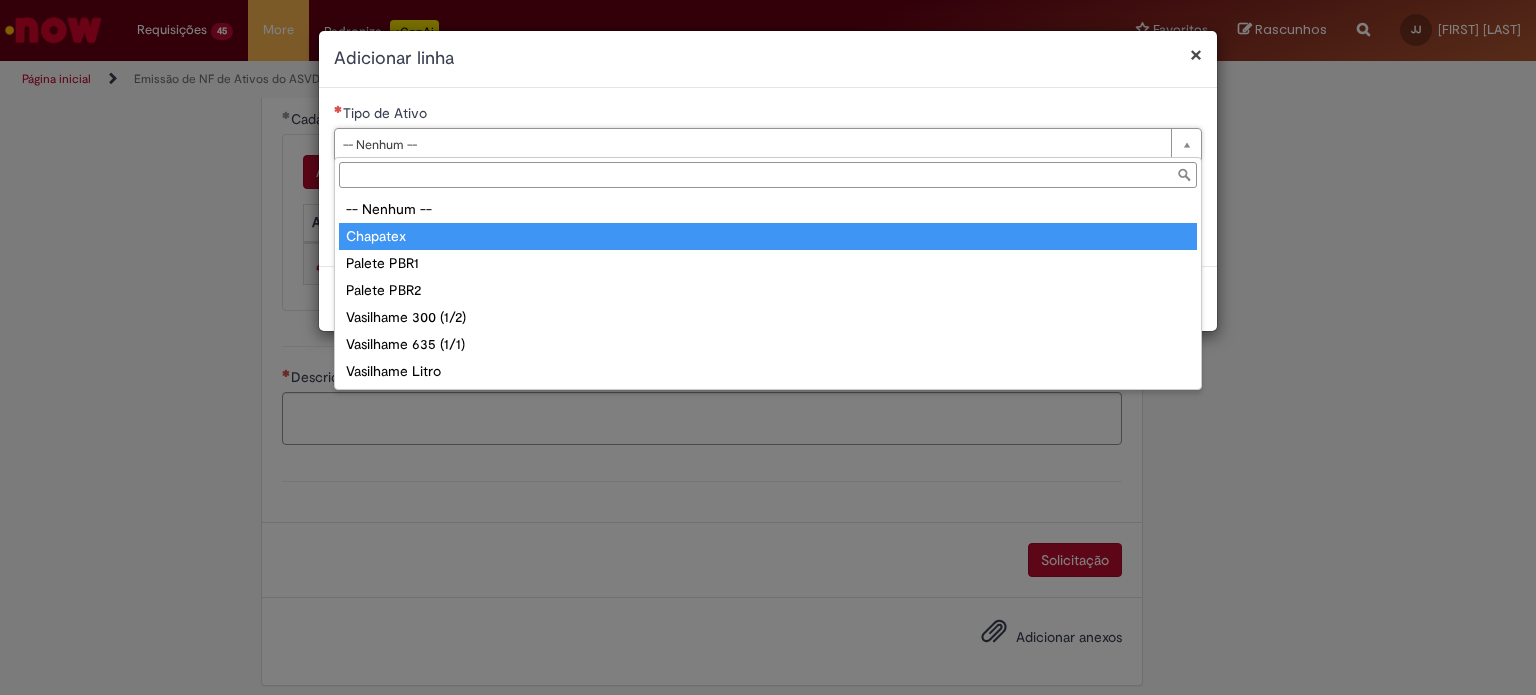 type on "********" 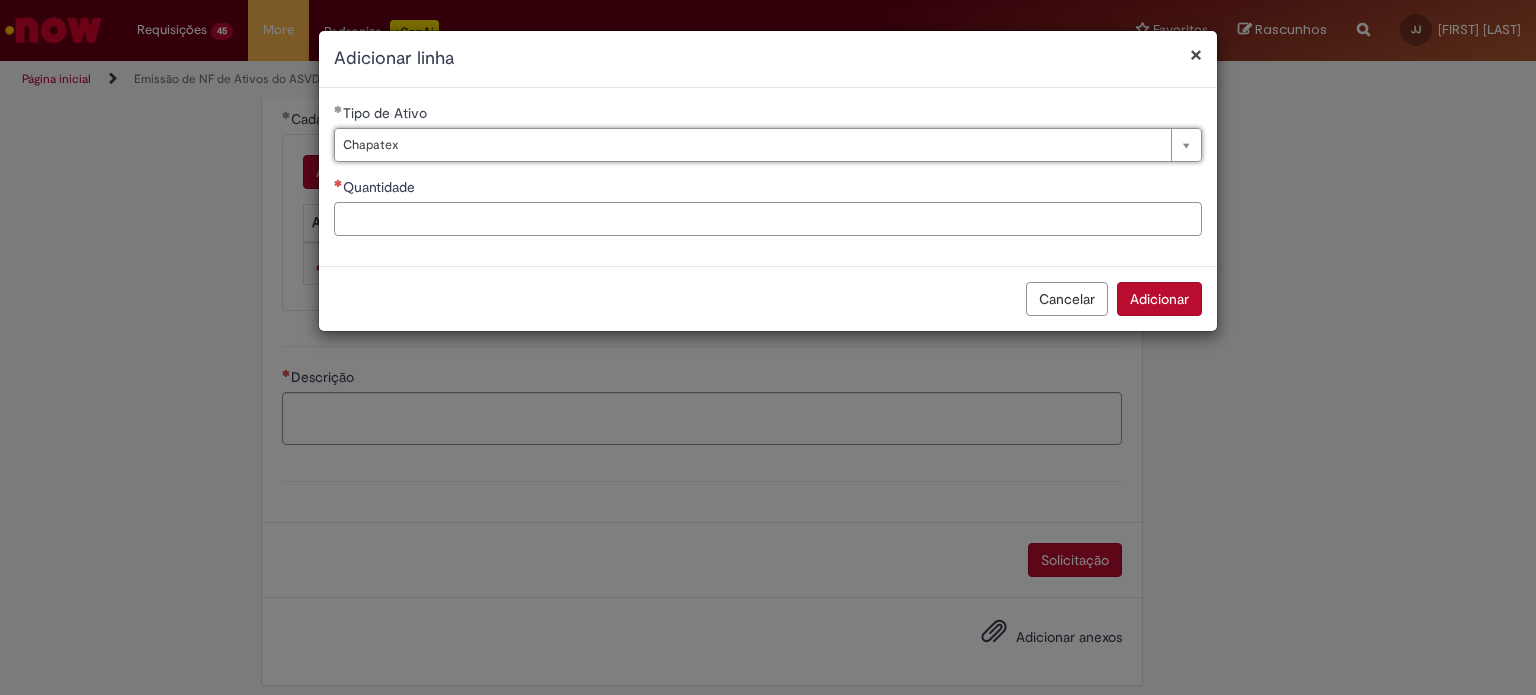 click on "Quantidade" at bounding box center [768, 219] 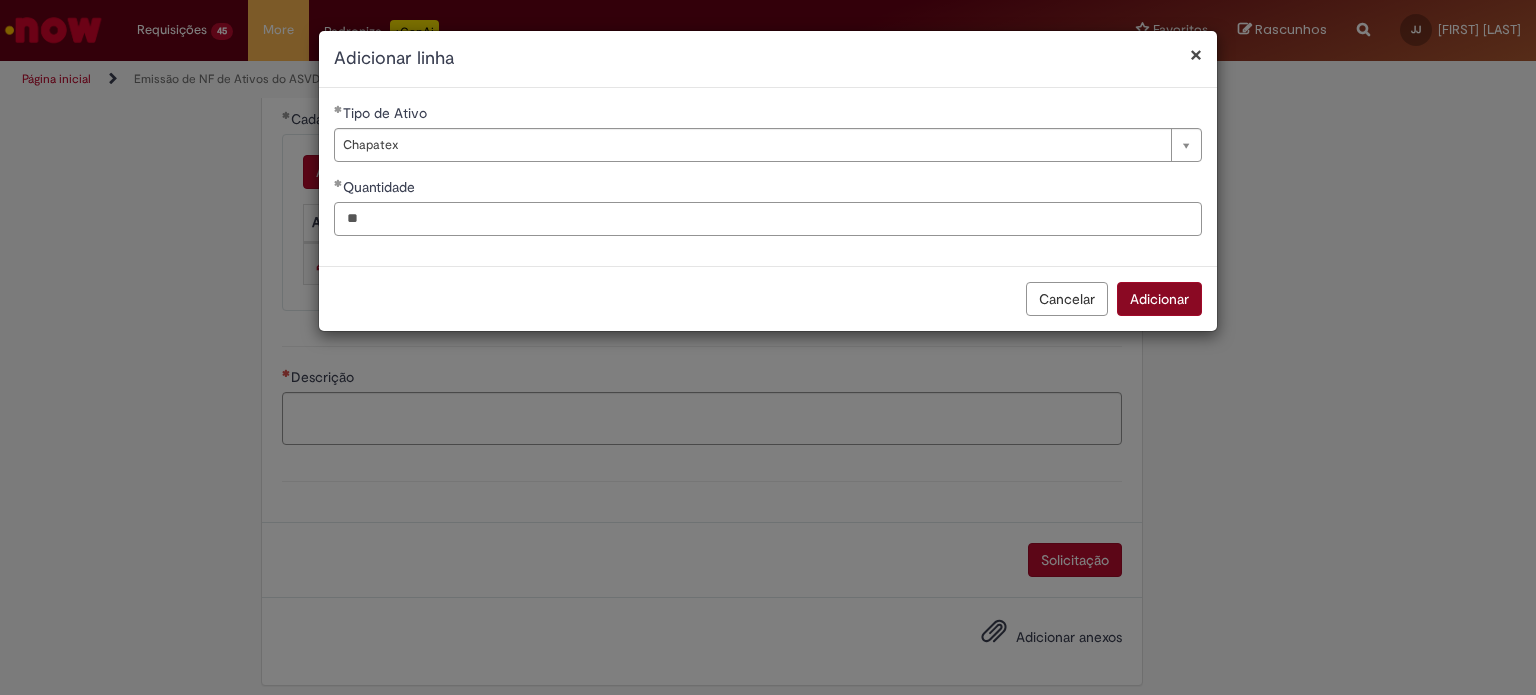 type on "**" 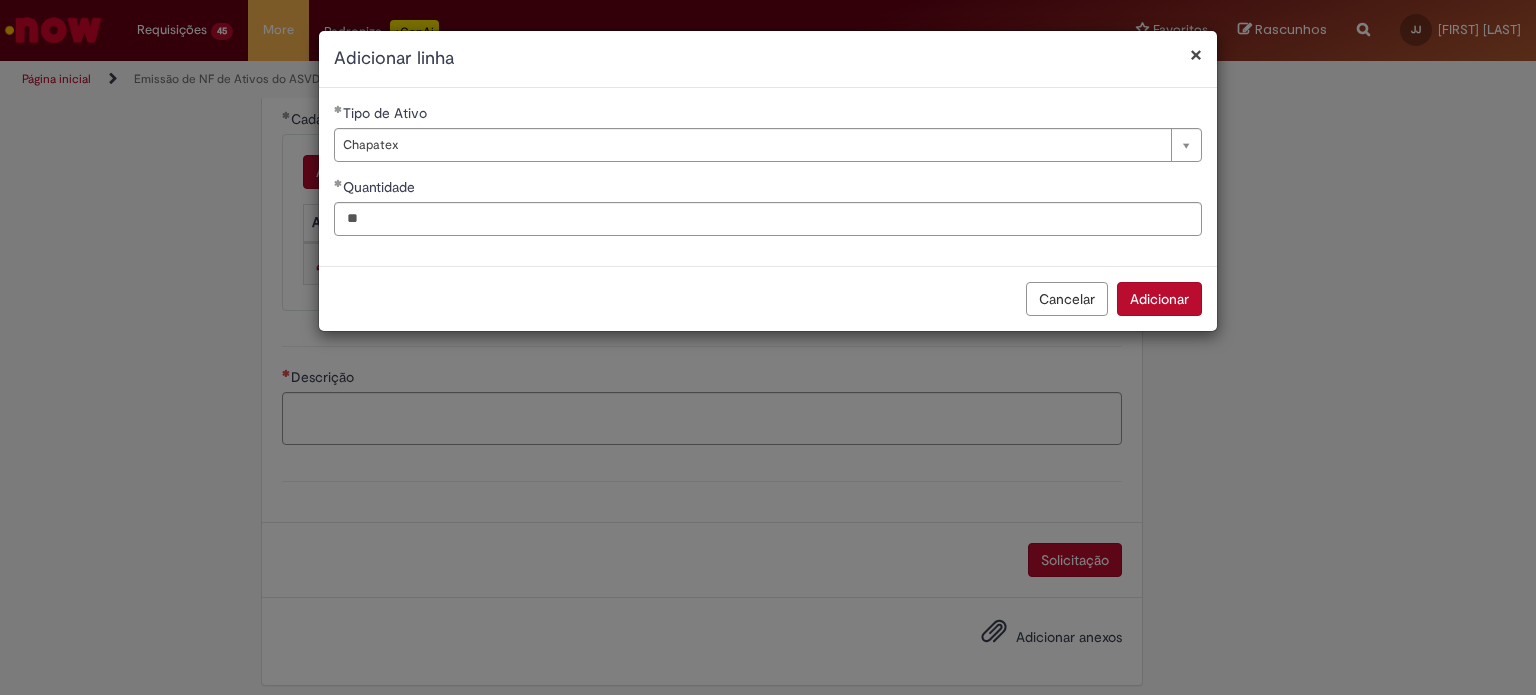 click on "Adicionar" at bounding box center [1159, 299] 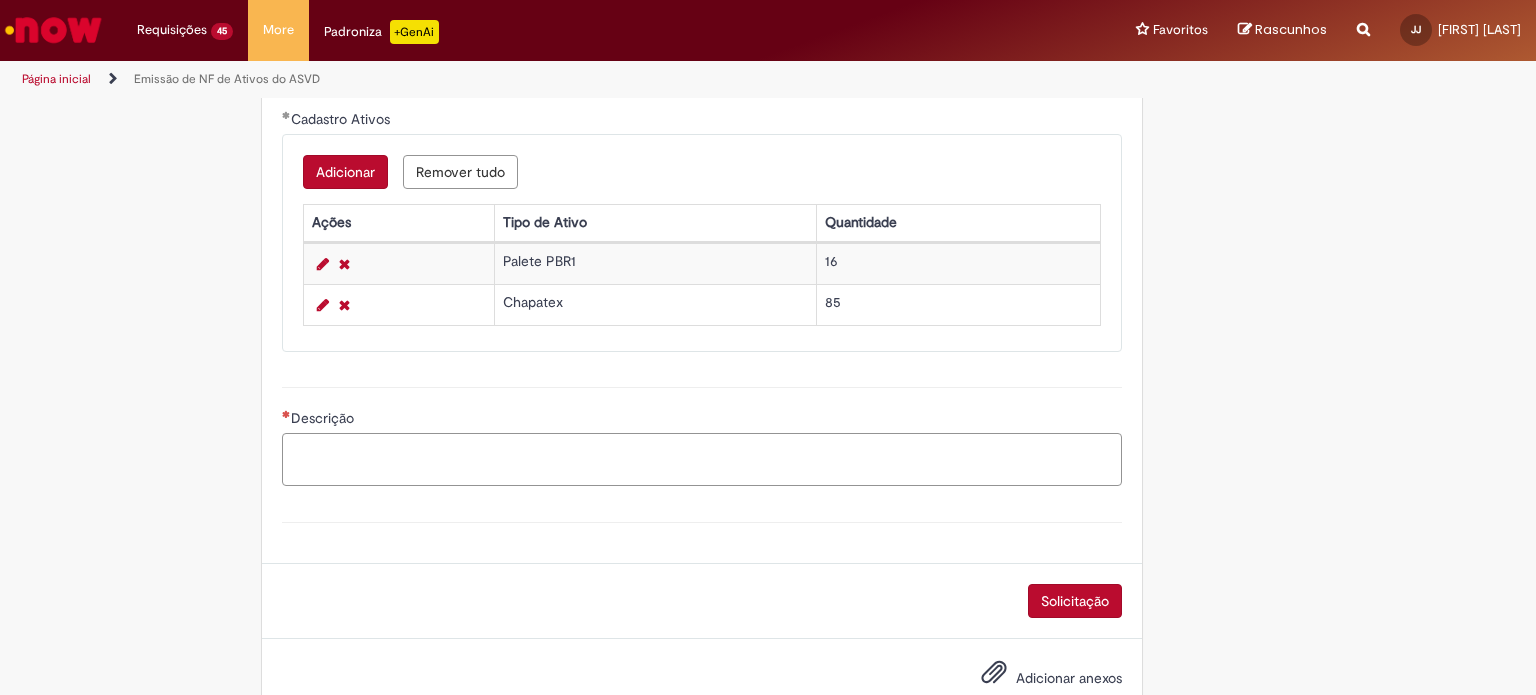 click on "Descrição" at bounding box center [702, 460] 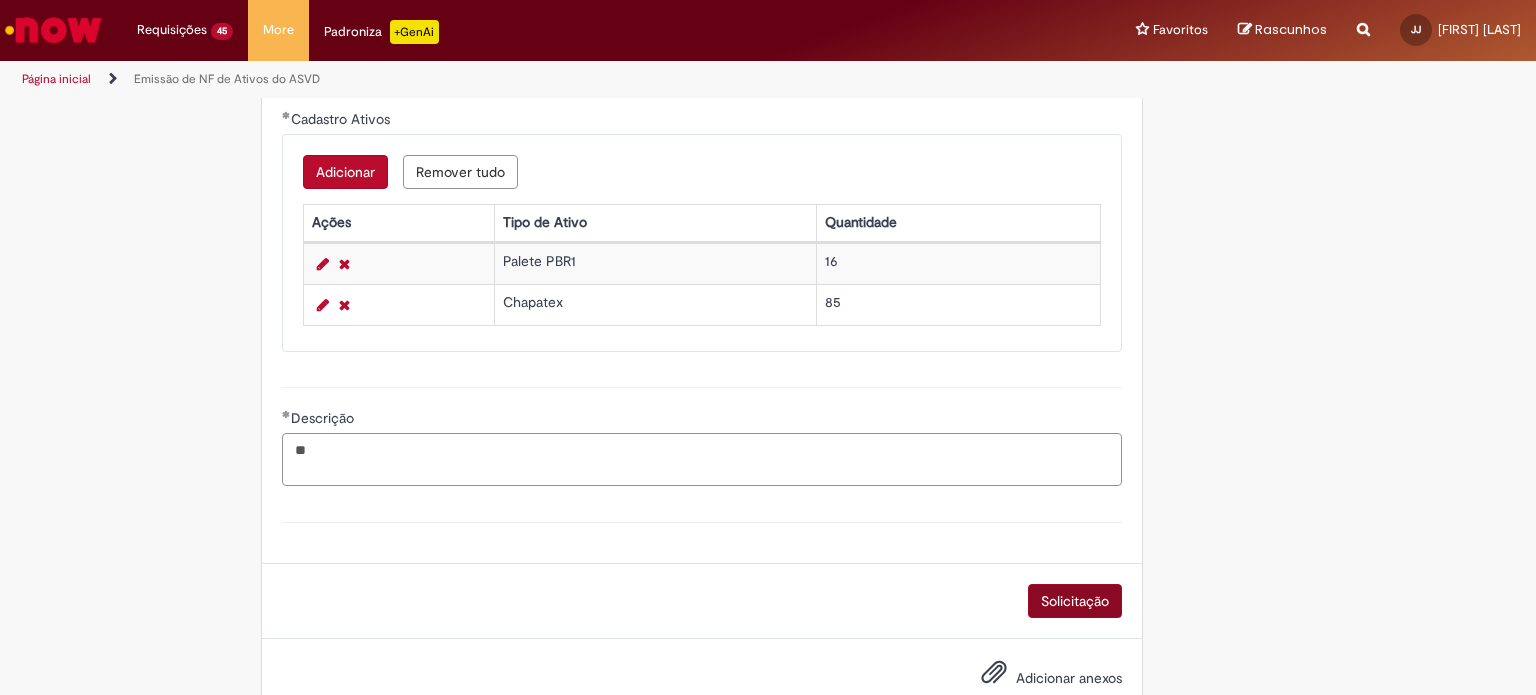 type on "**" 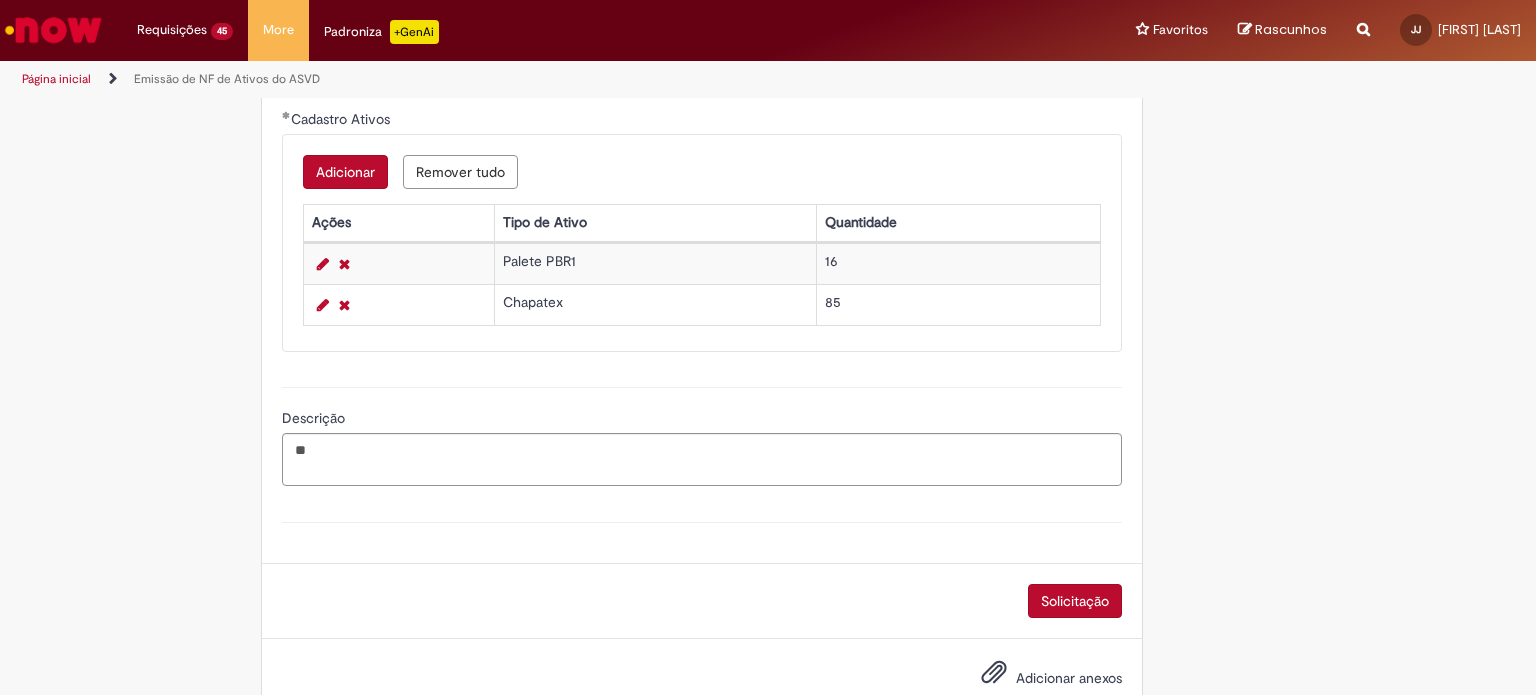 click on "Solicitação" at bounding box center (1075, 601) 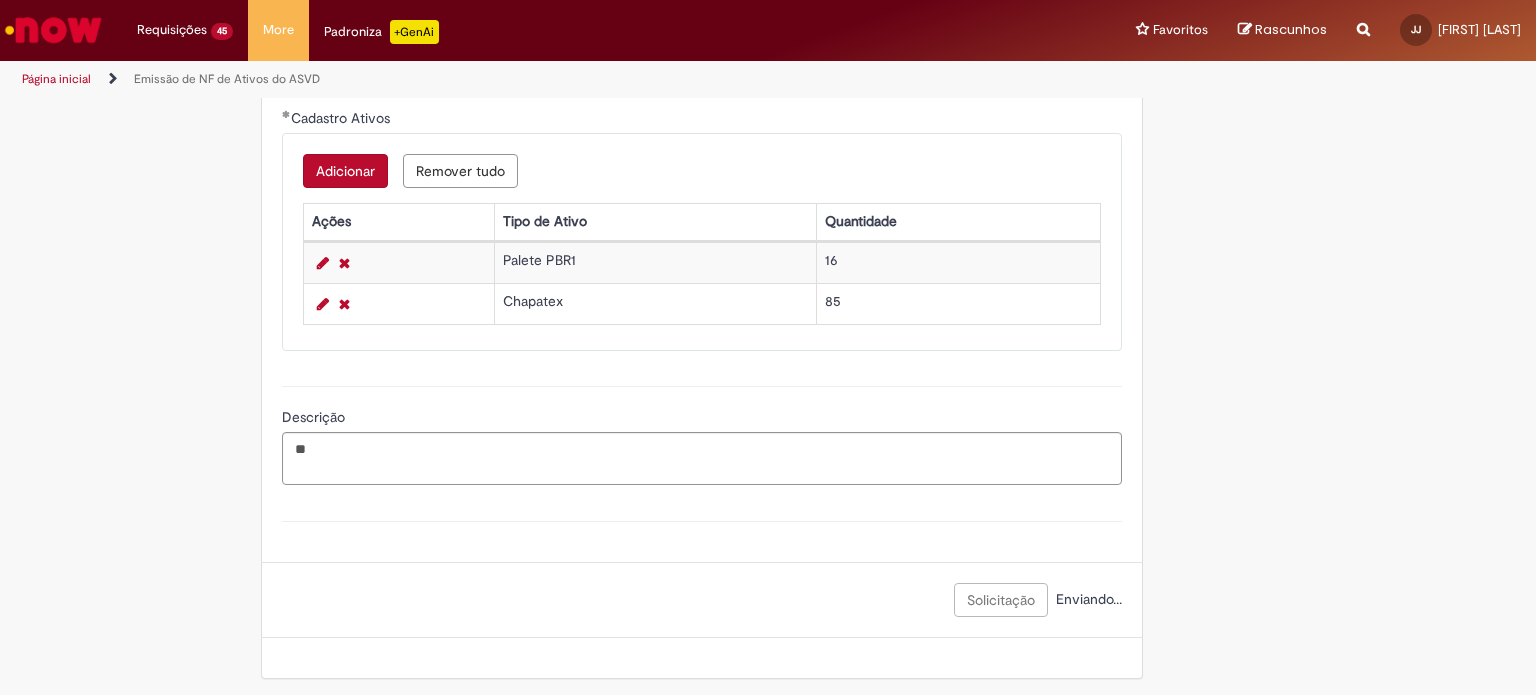 scroll, scrollTop: 1015, scrollLeft: 0, axis: vertical 